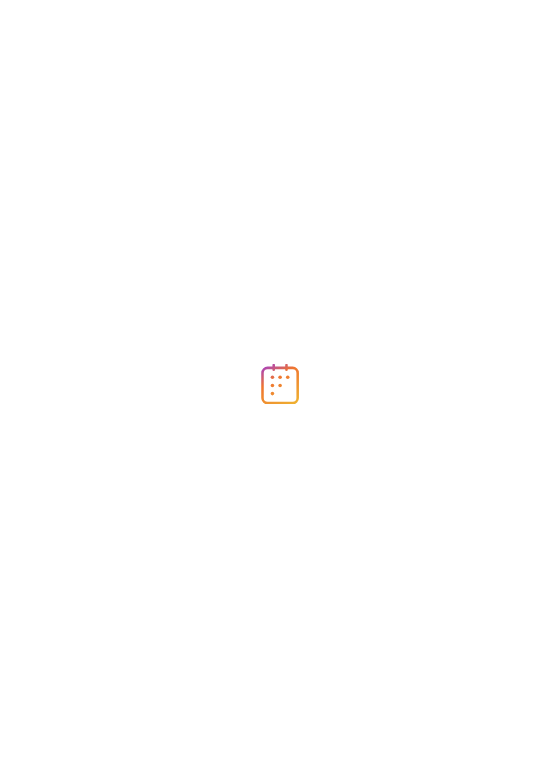 scroll, scrollTop: 0, scrollLeft: 0, axis: both 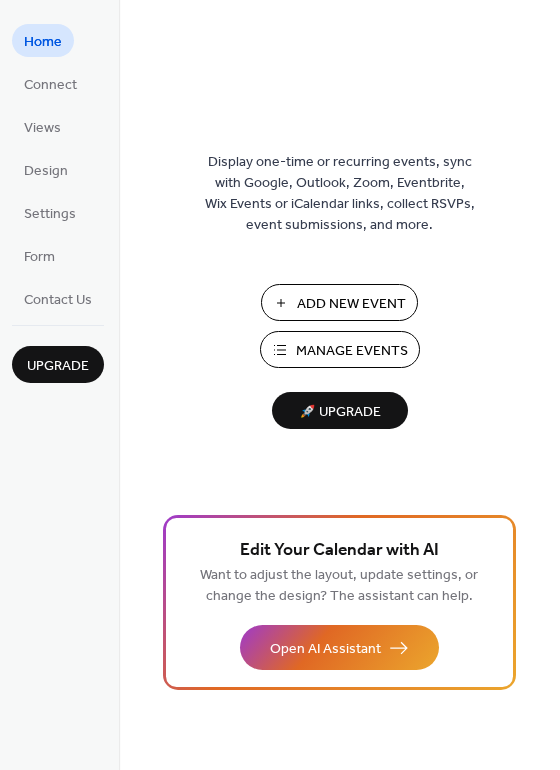 click on "Manage Events" at bounding box center (352, 351) 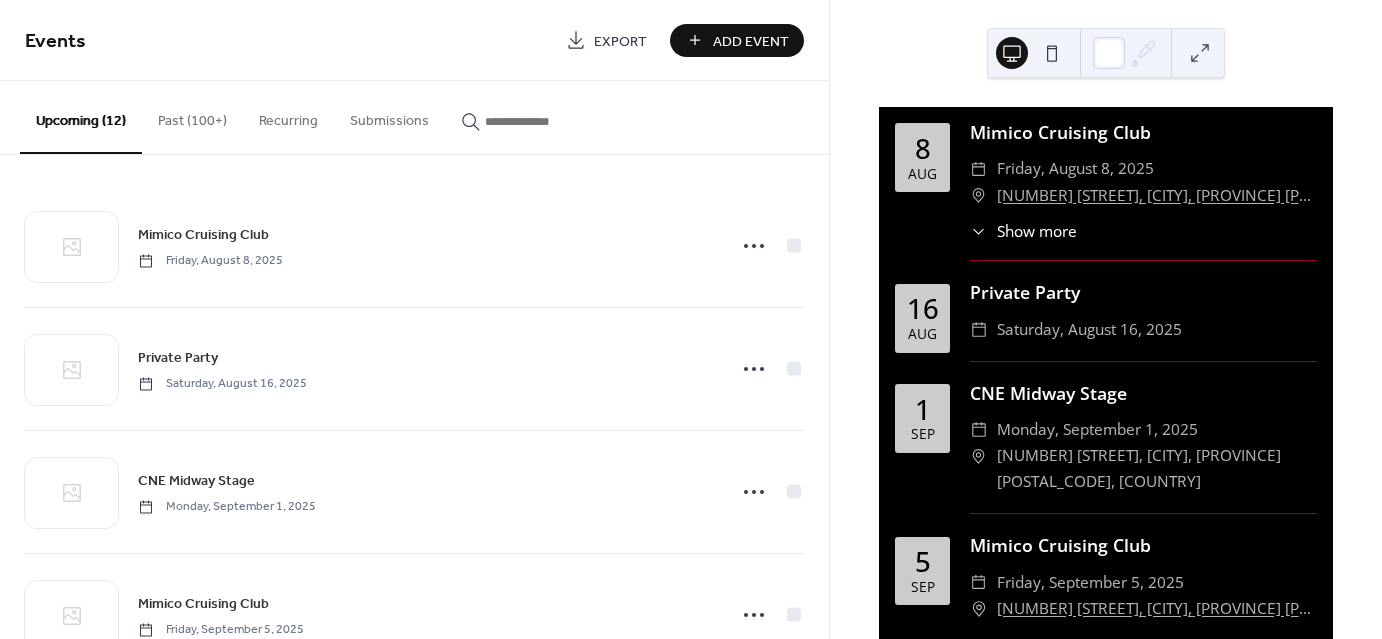 scroll, scrollTop: 0, scrollLeft: 0, axis: both 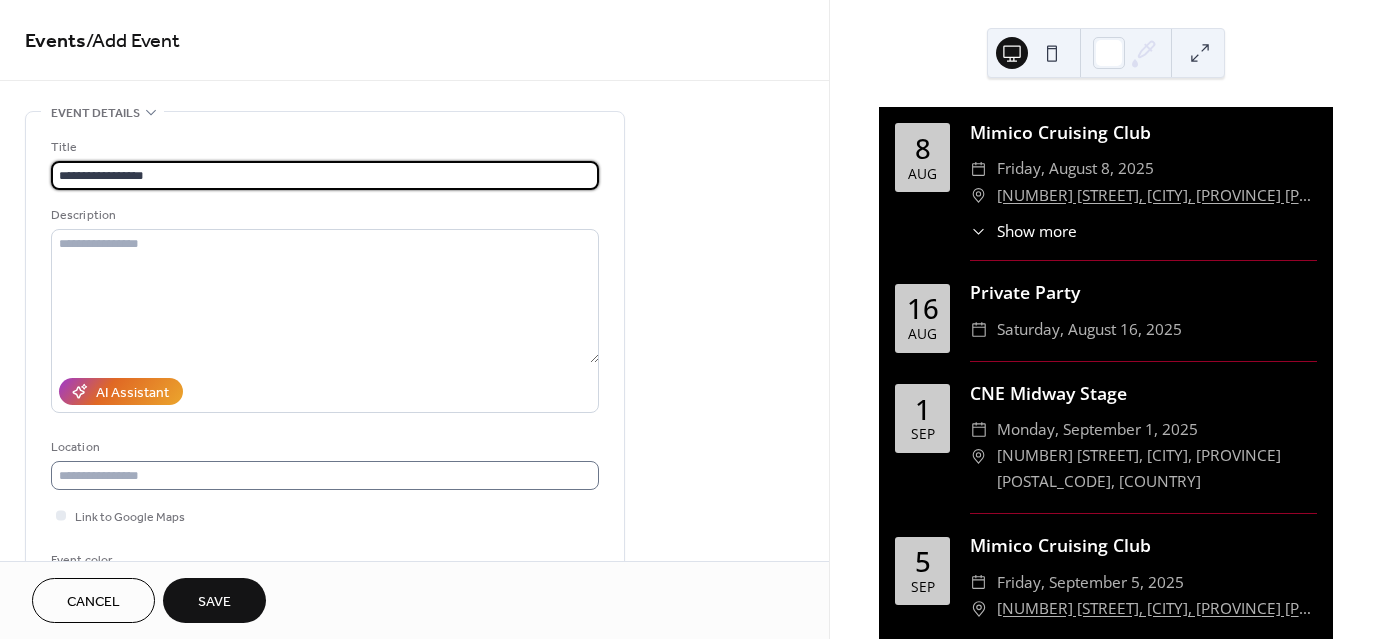 type on "**********" 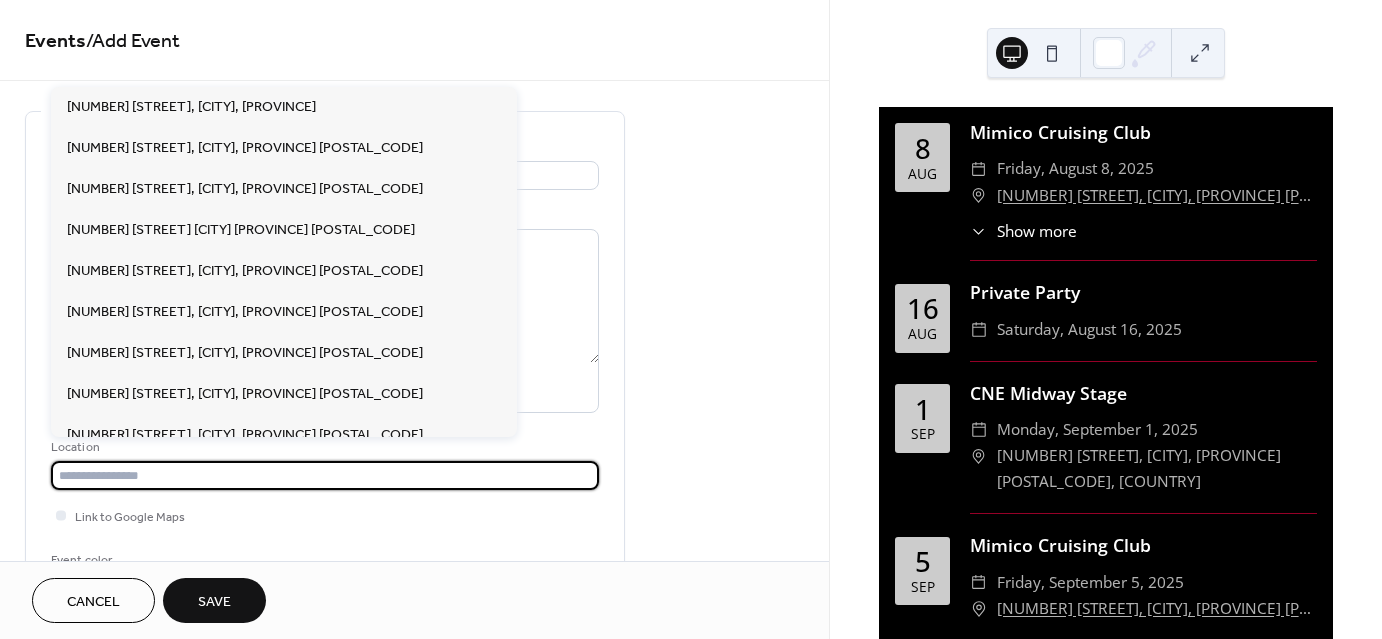 click at bounding box center (325, 475) 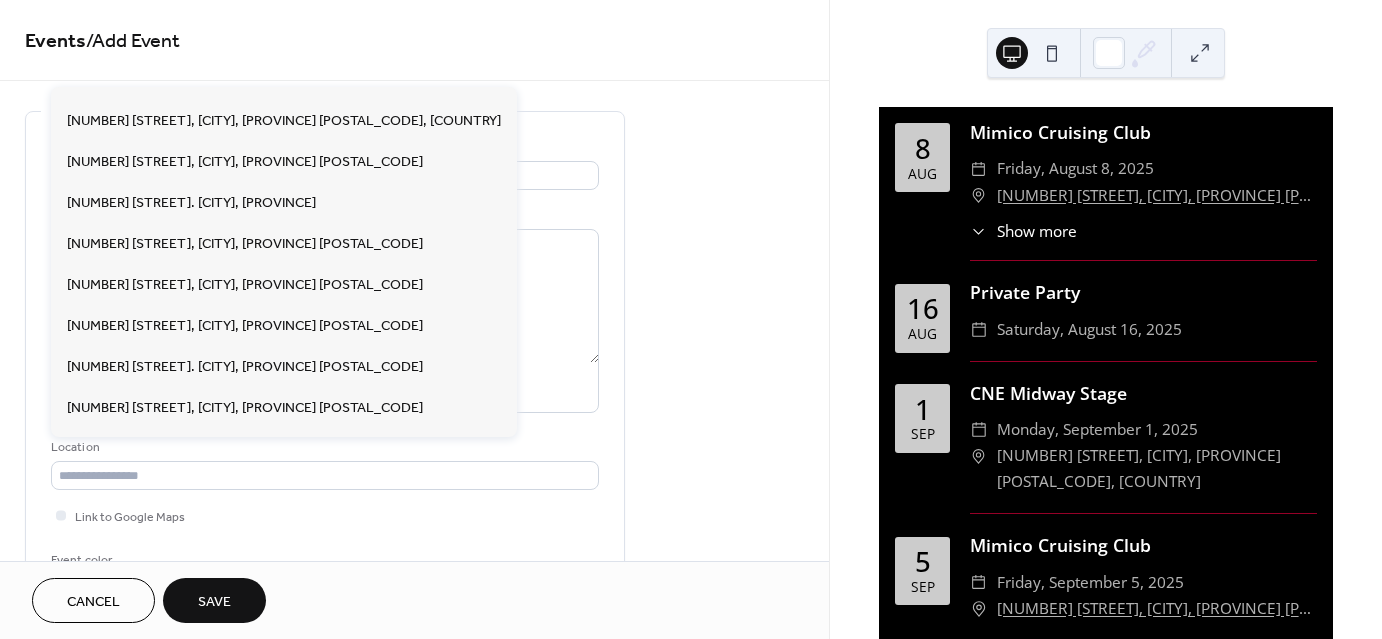 scroll, scrollTop: 565, scrollLeft: 0, axis: vertical 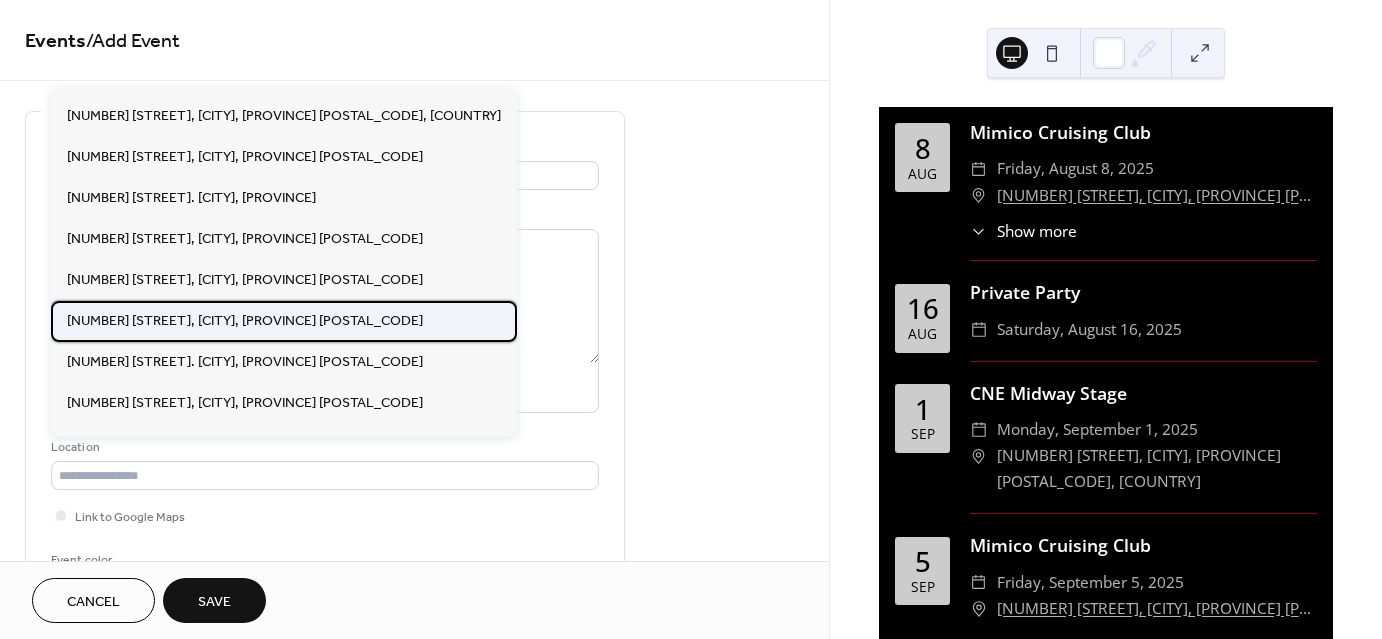 click on "[NUMBER] [STREET], [CITY], [PROVINCE] [POSTAL_CODE]" at bounding box center (245, 320) 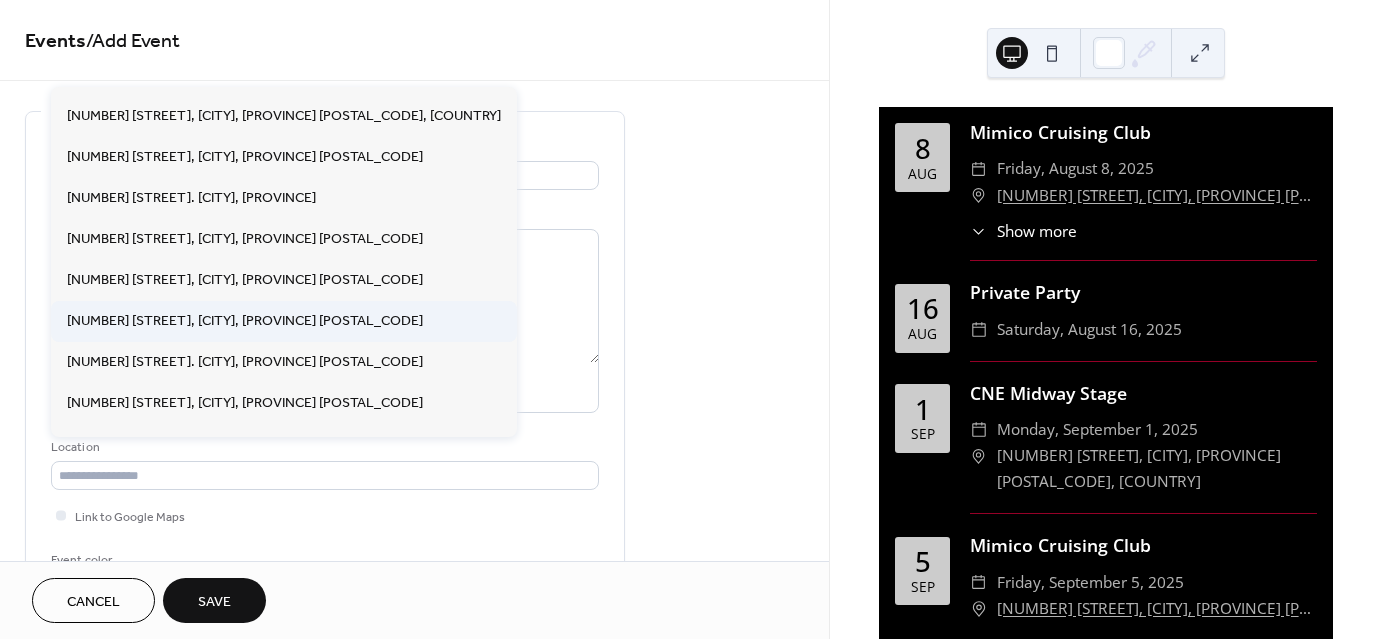 type on "**********" 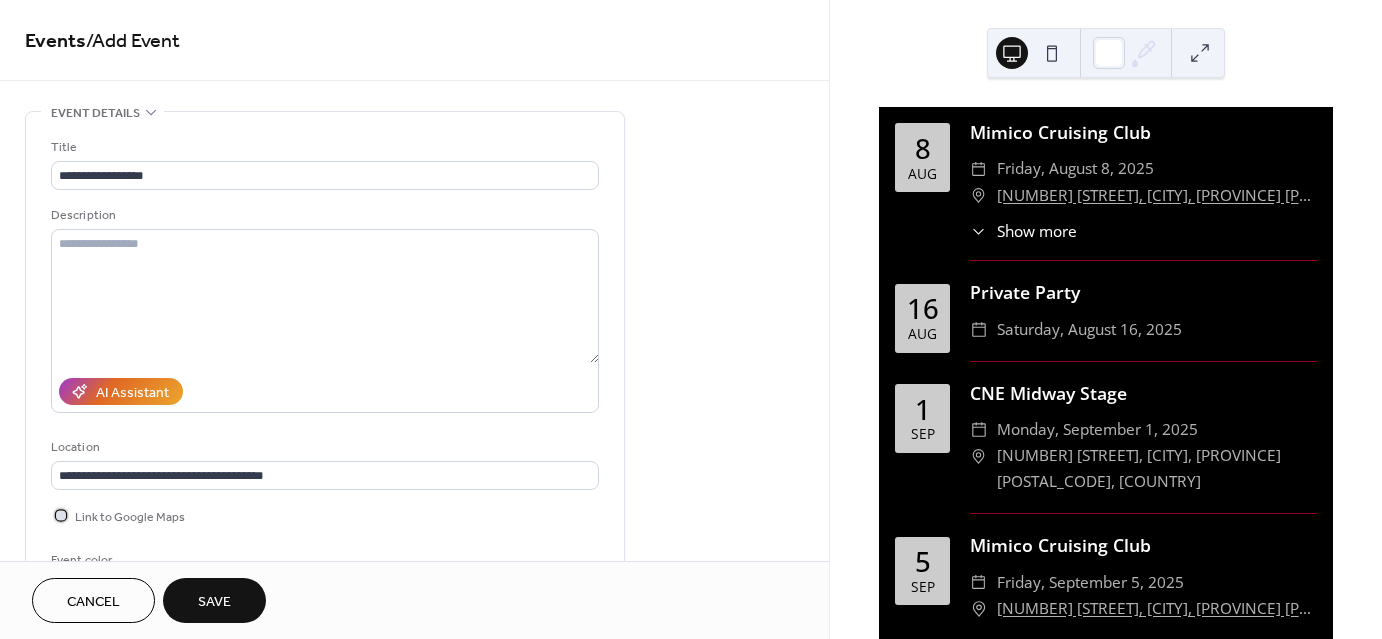 click at bounding box center (61, 515) 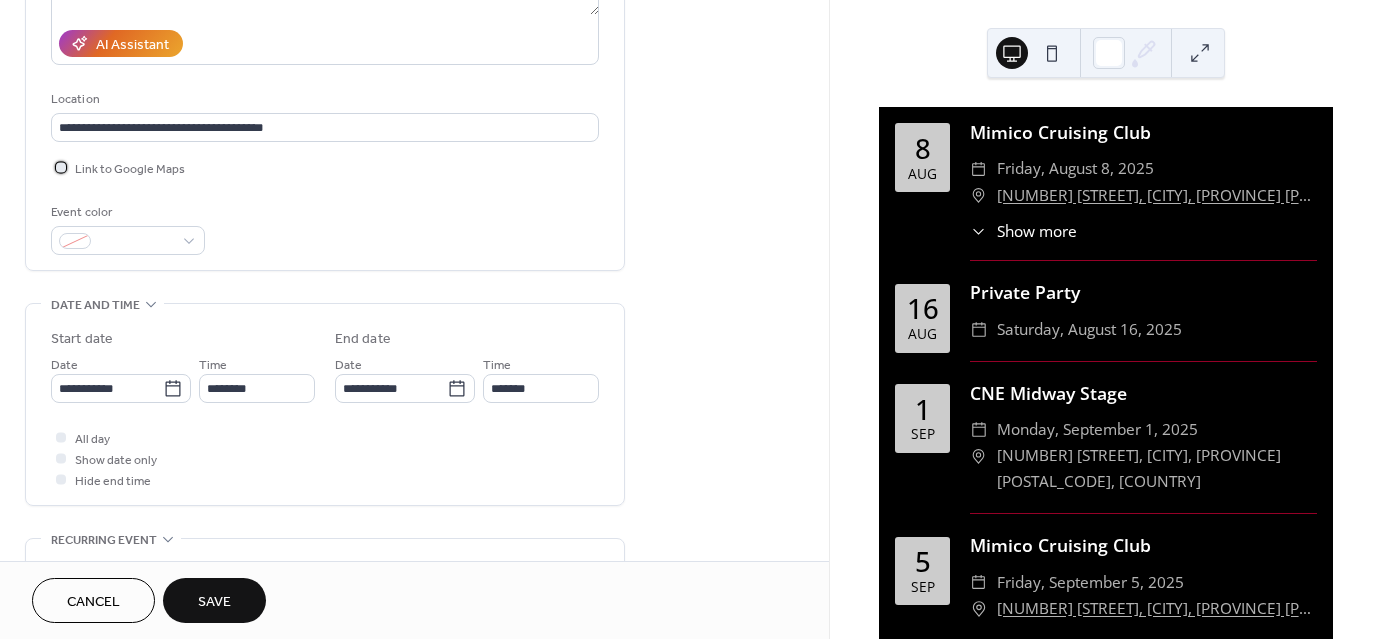 scroll, scrollTop: 410, scrollLeft: 0, axis: vertical 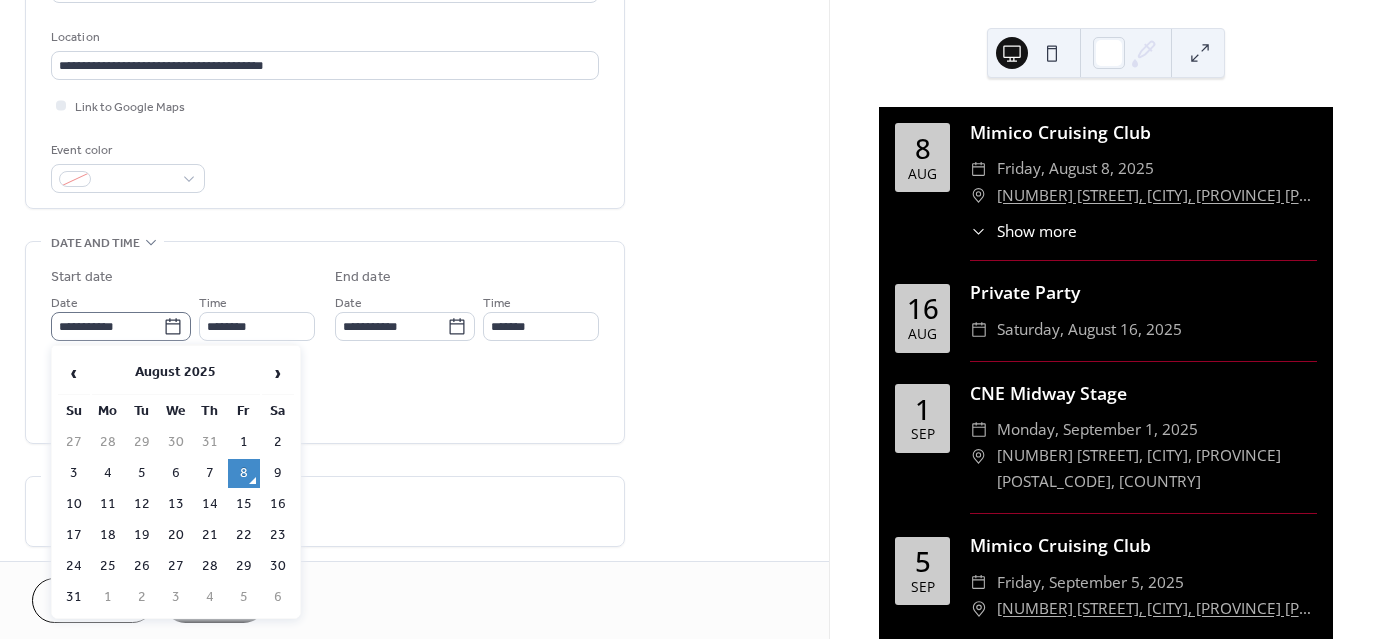 click 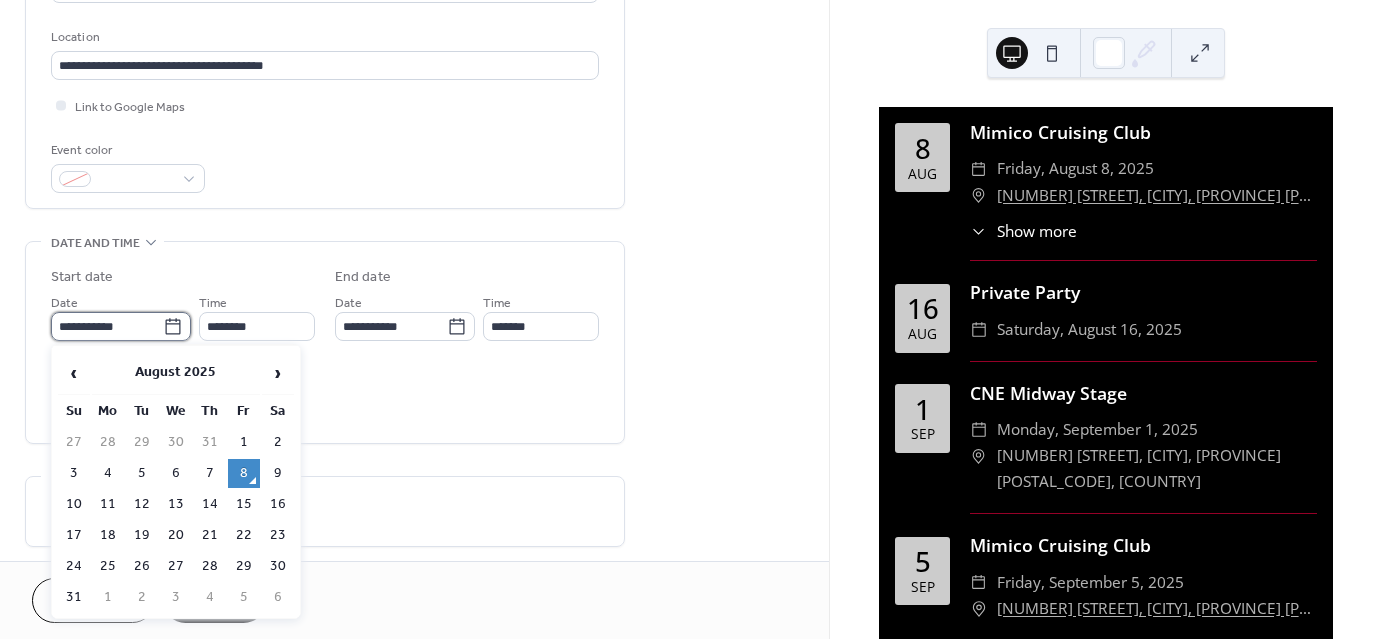 click on "**********" at bounding box center (107, 326) 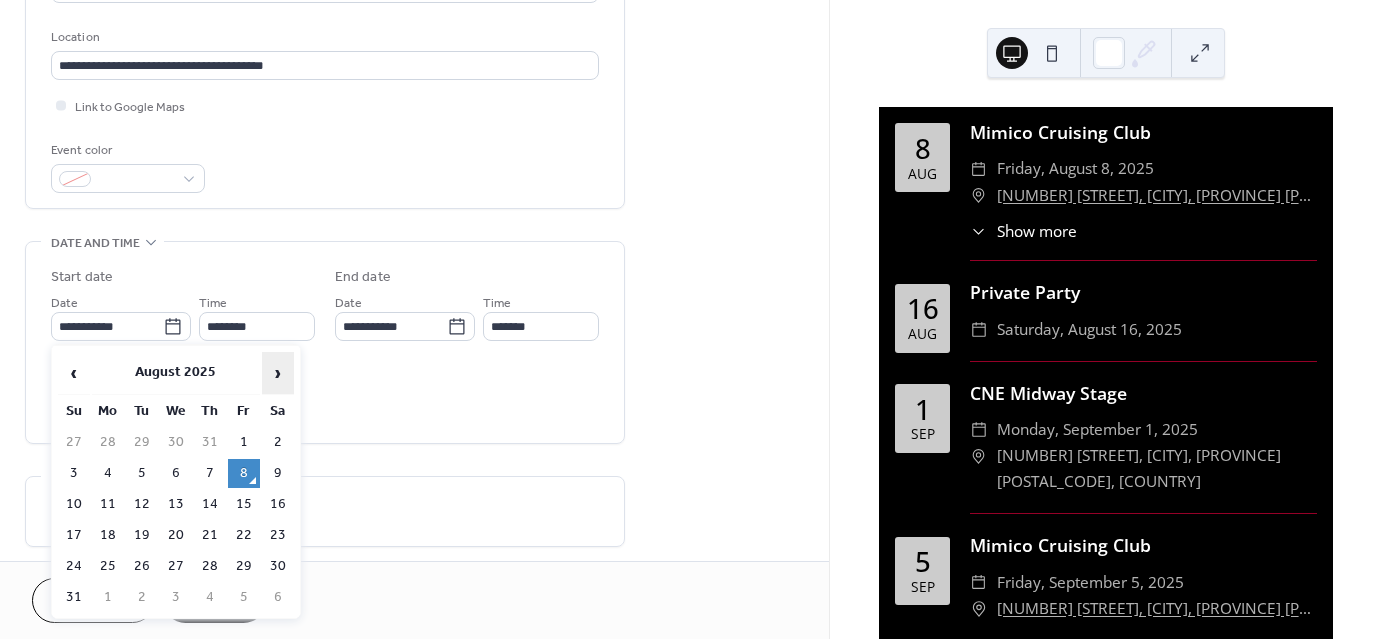 click on "›" at bounding box center [278, 373] 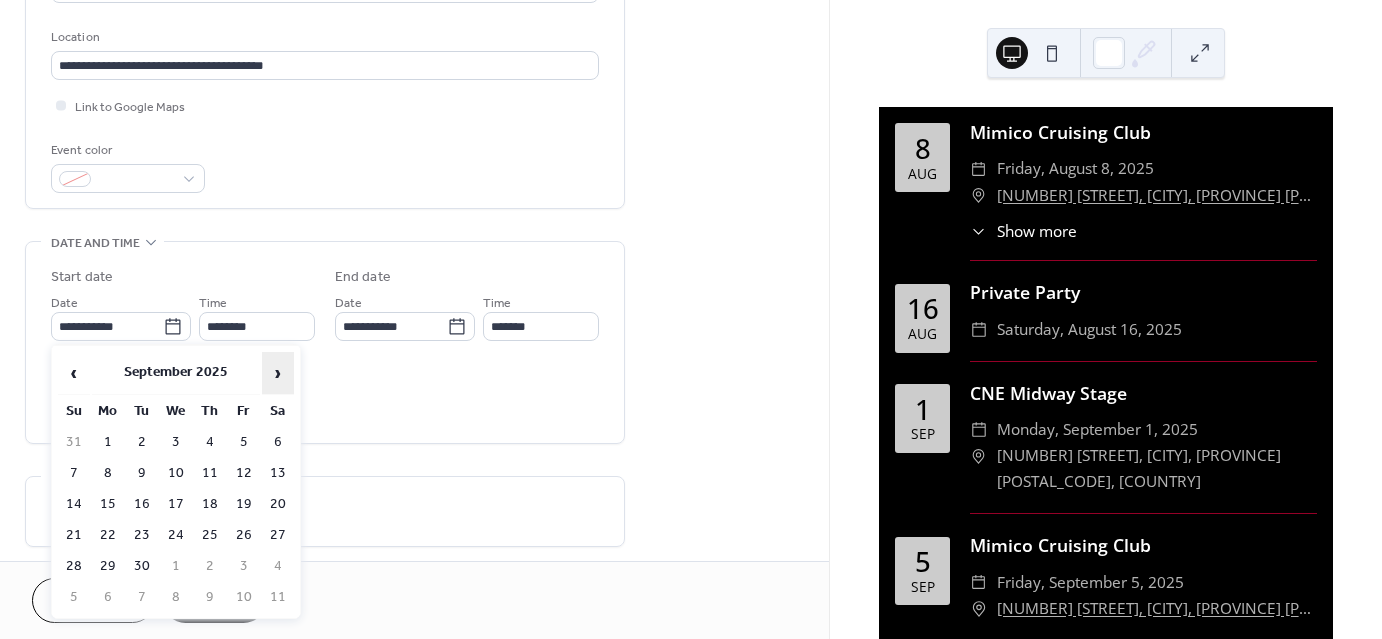 click on "›" at bounding box center (278, 373) 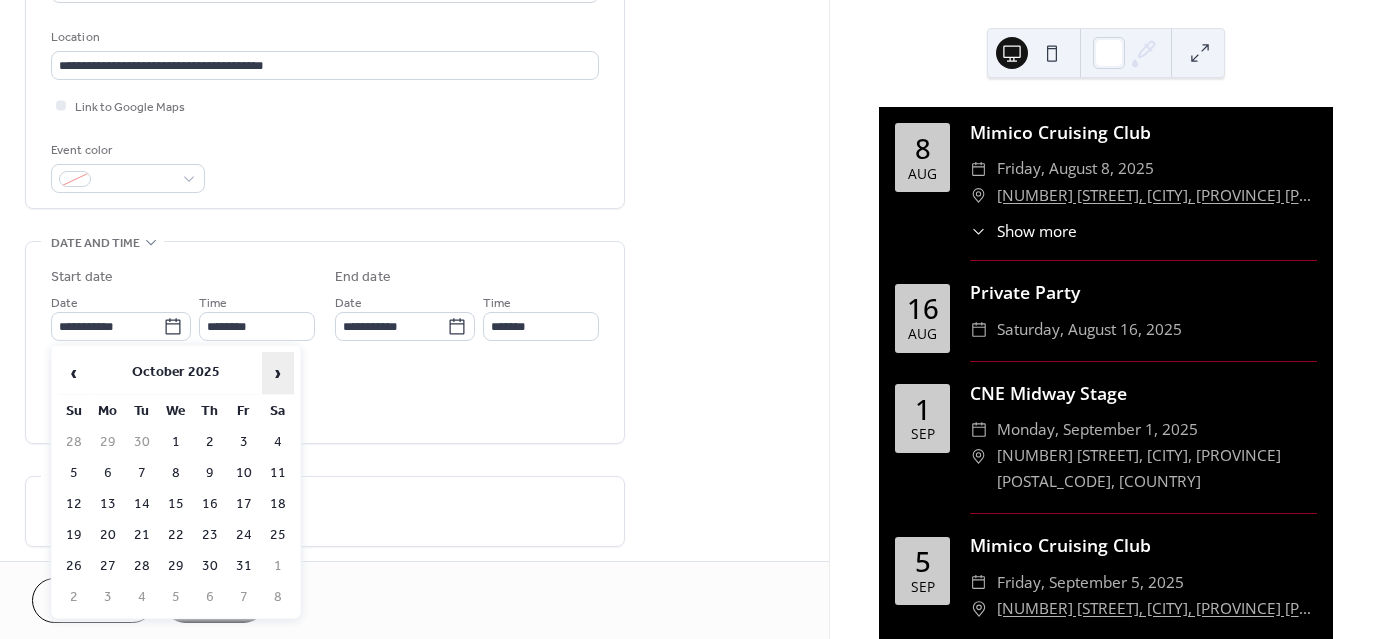 click on "›" at bounding box center (278, 373) 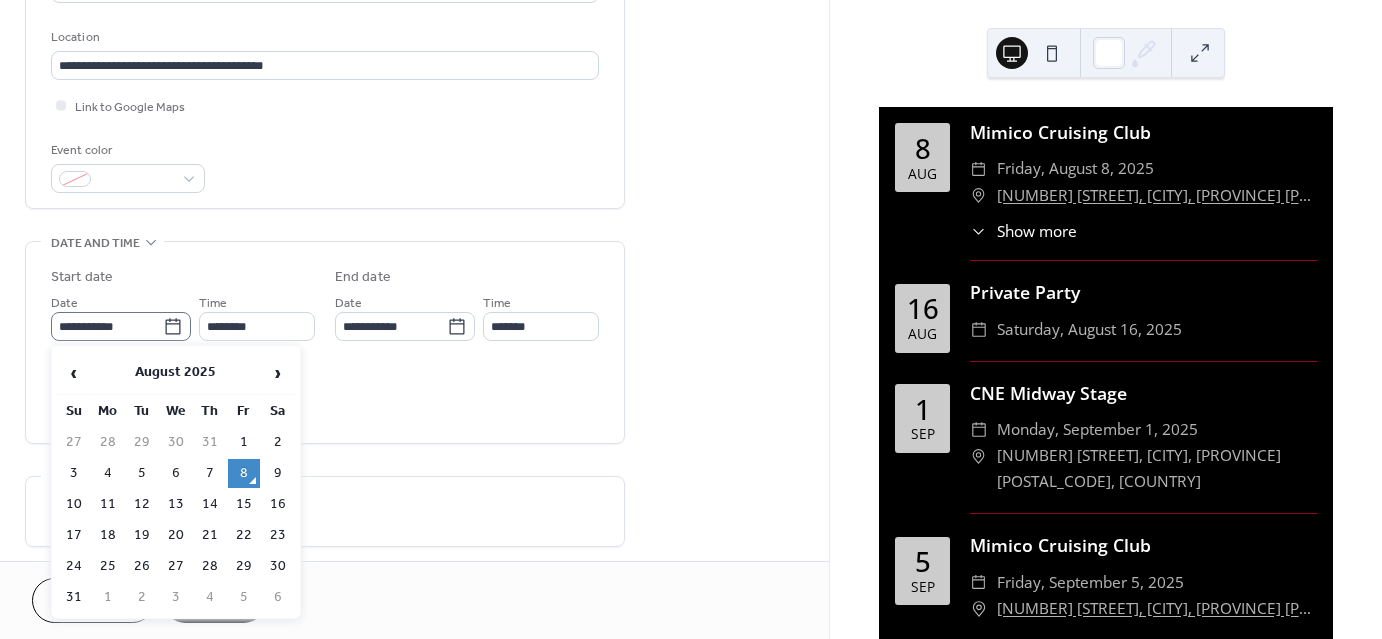 click 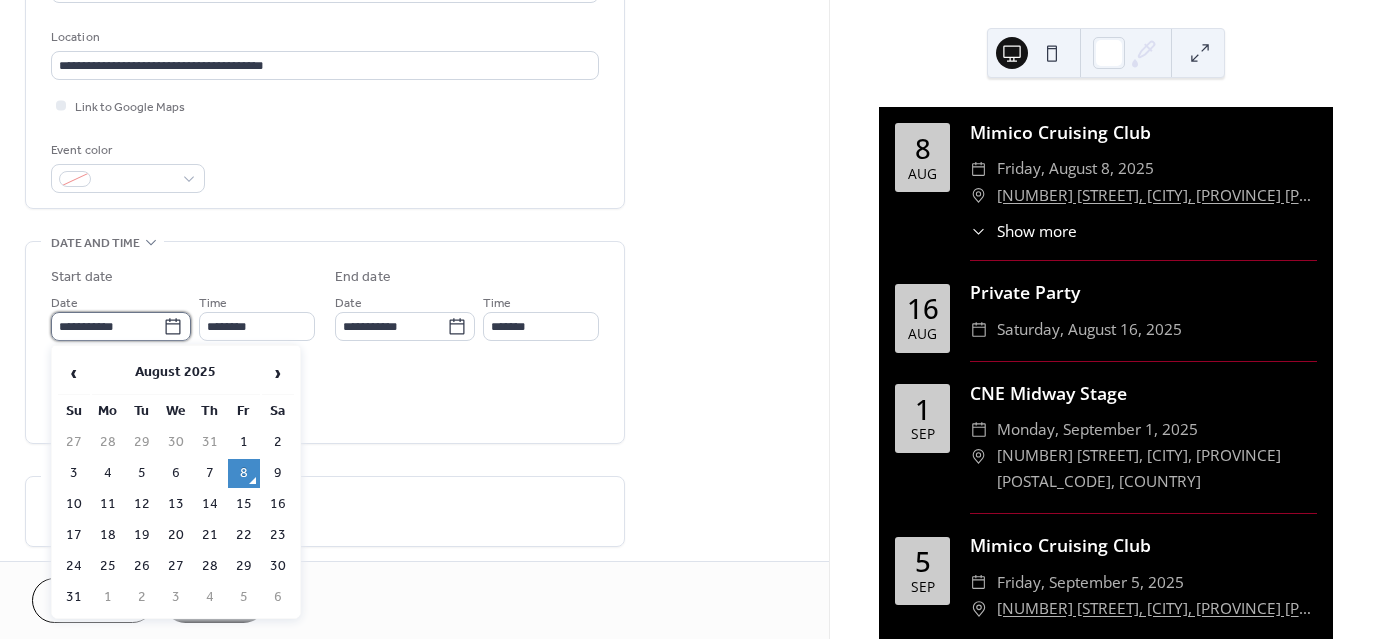 click on "**********" at bounding box center (107, 326) 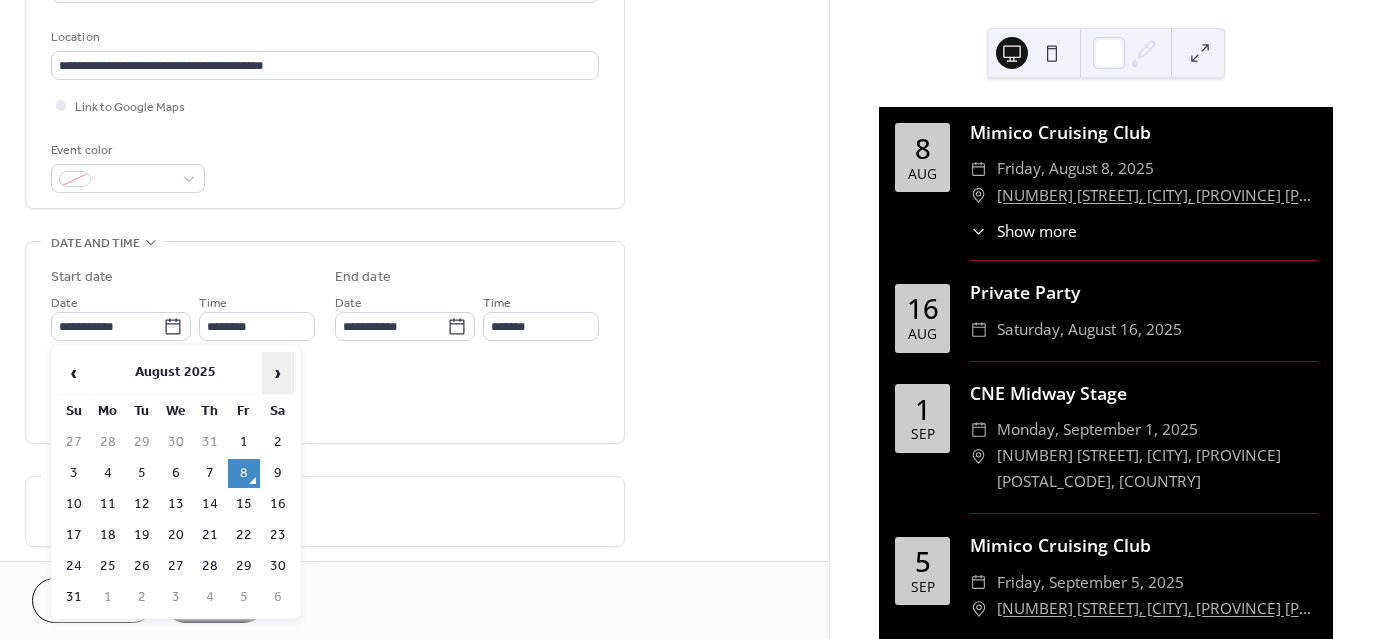 click on "›" at bounding box center (278, 373) 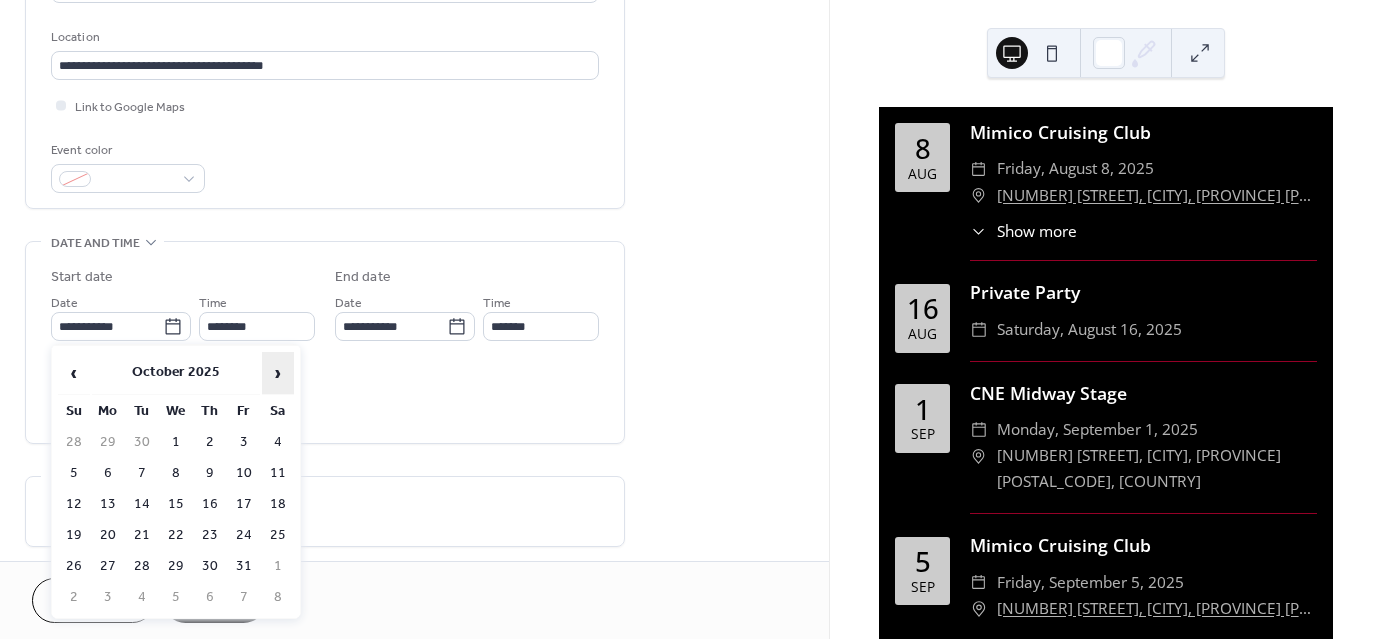 click on "›" at bounding box center [278, 373] 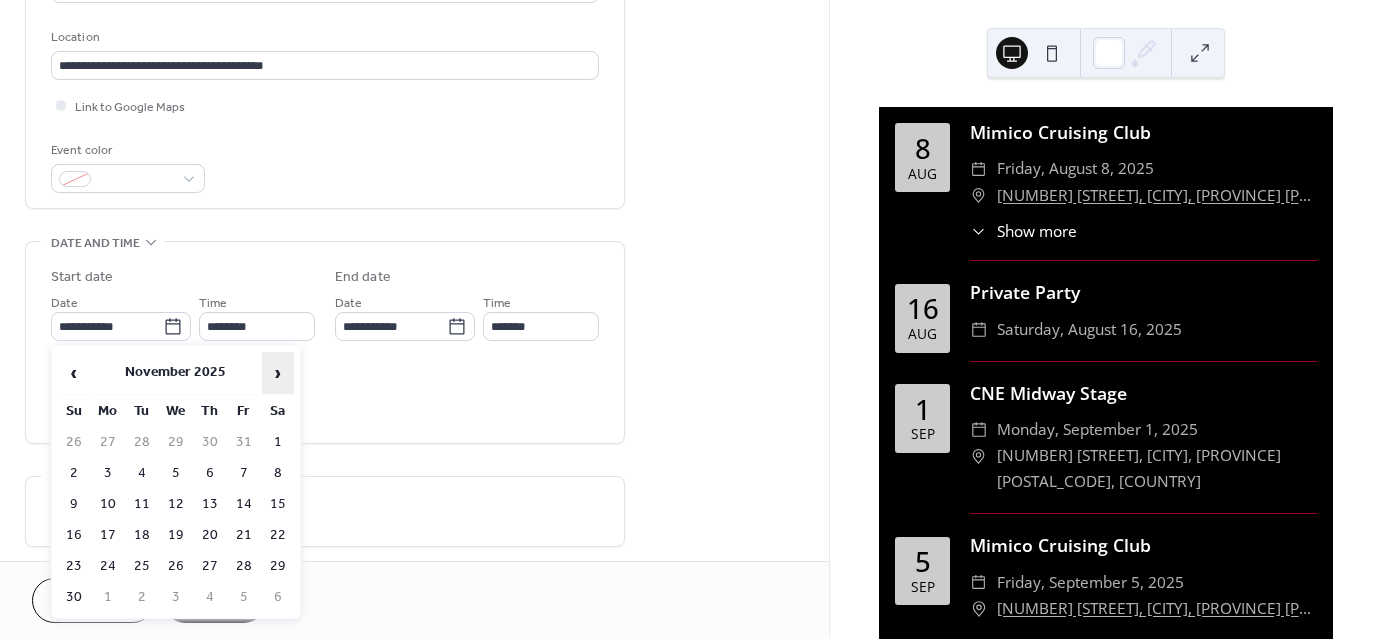 click on "›" at bounding box center [278, 373] 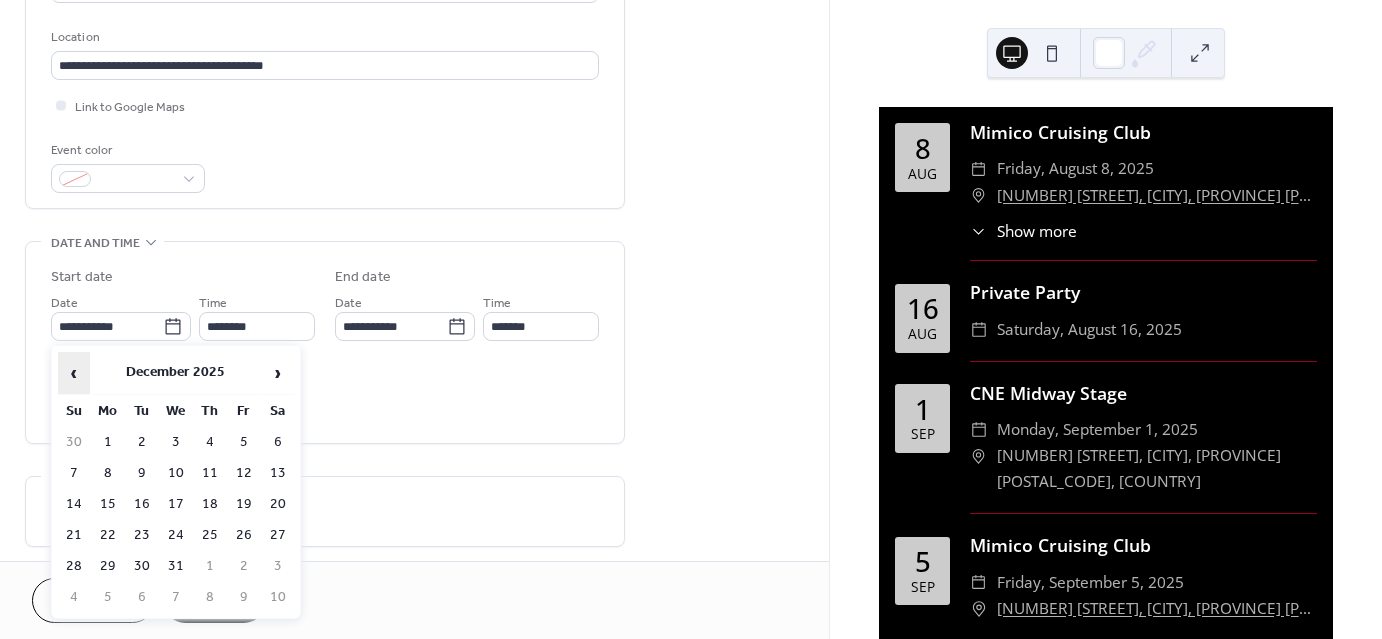click on "‹" at bounding box center [74, 373] 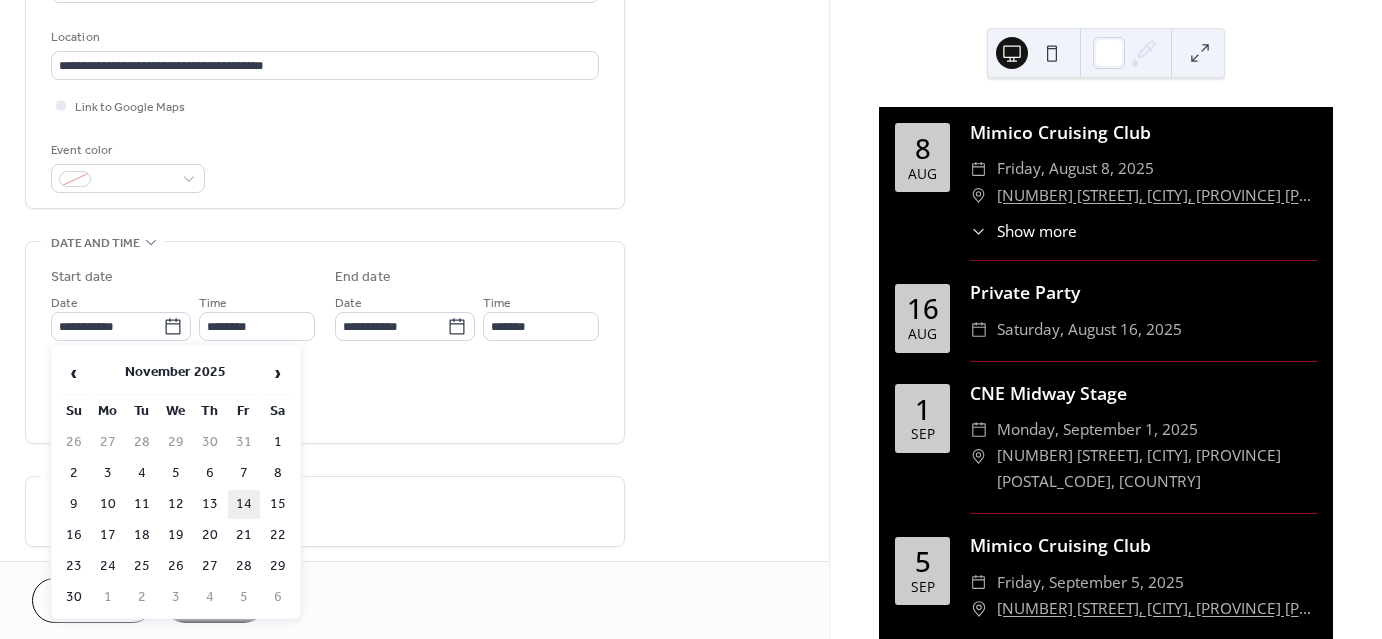 click on "14" at bounding box center [244, 504] 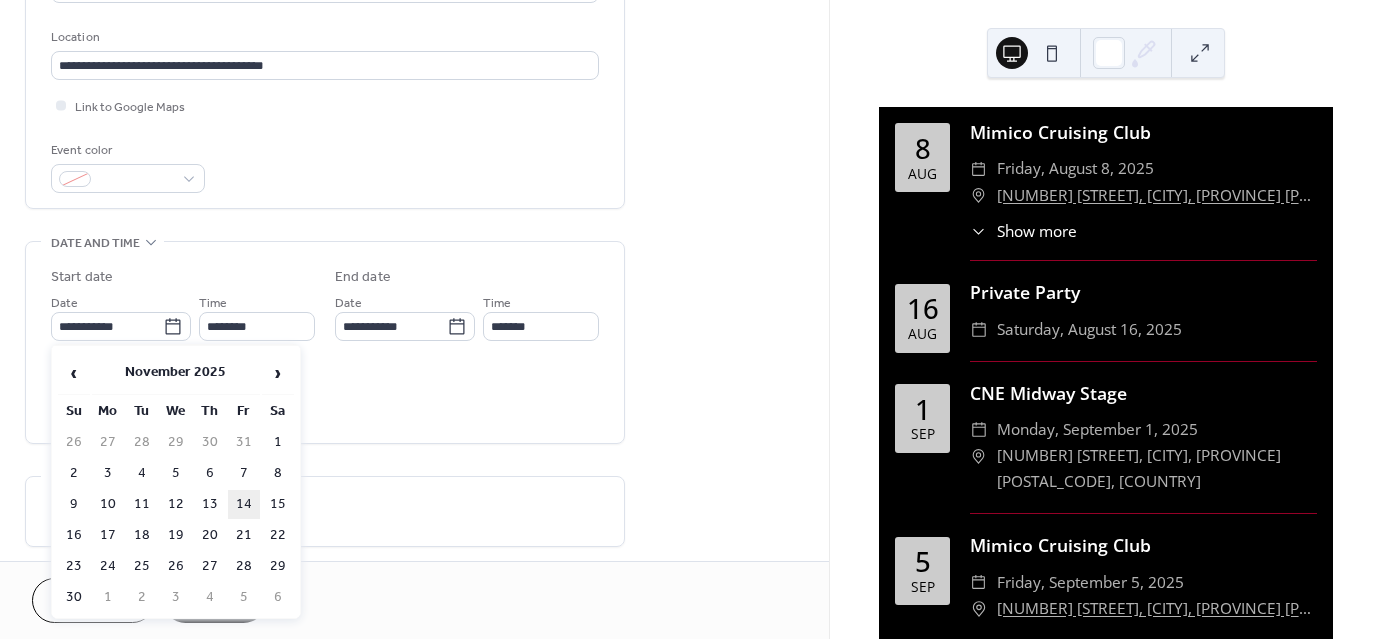 type on "**********" 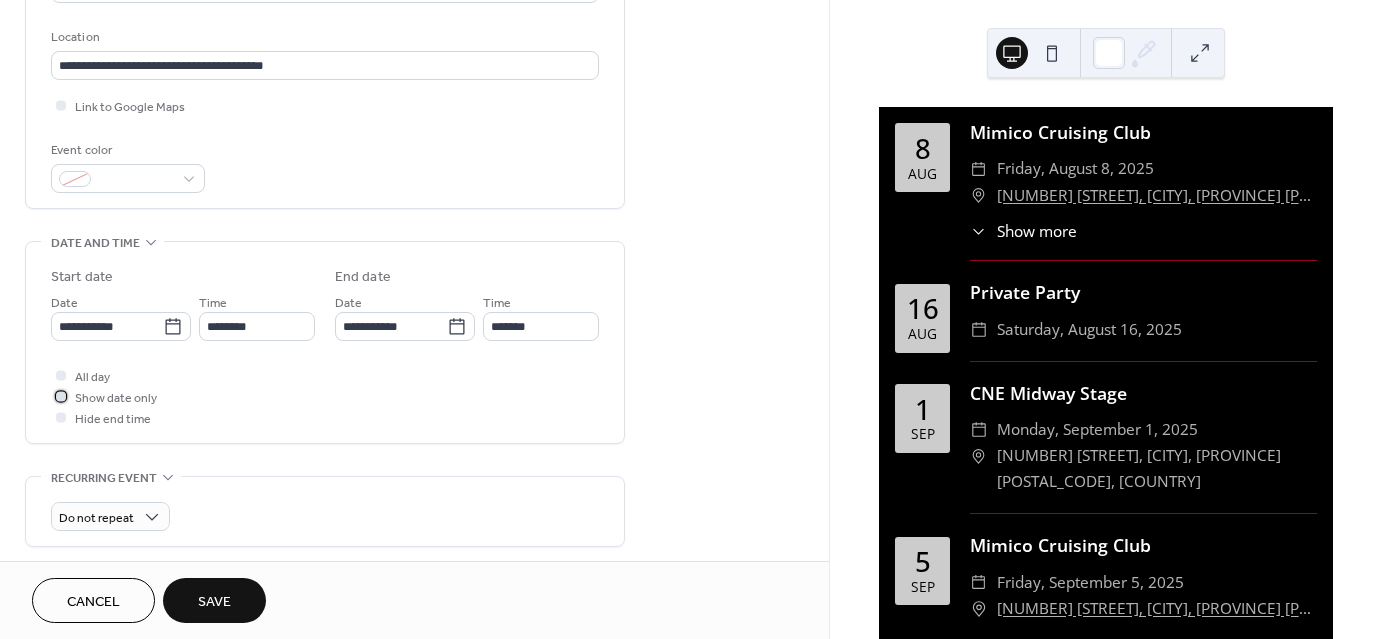 click at bounding box center [61, 396] 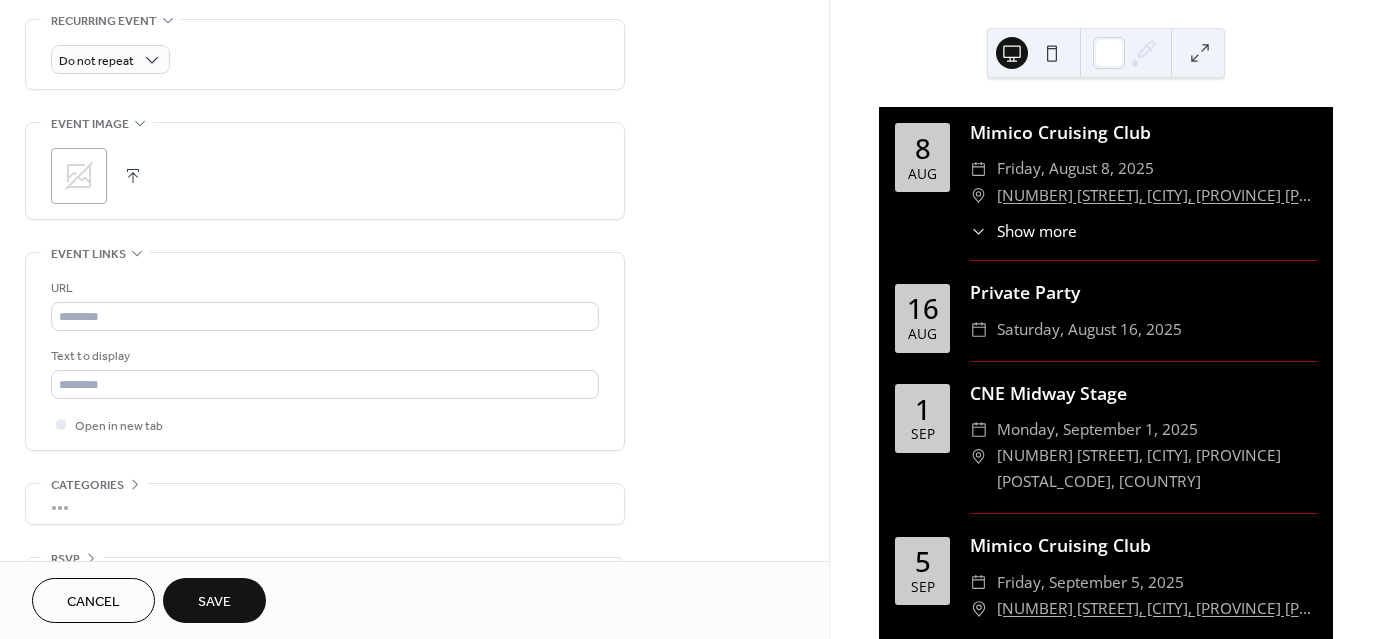 scroll, scrollTop: 872, scrollLeft: 0, axis: vertical 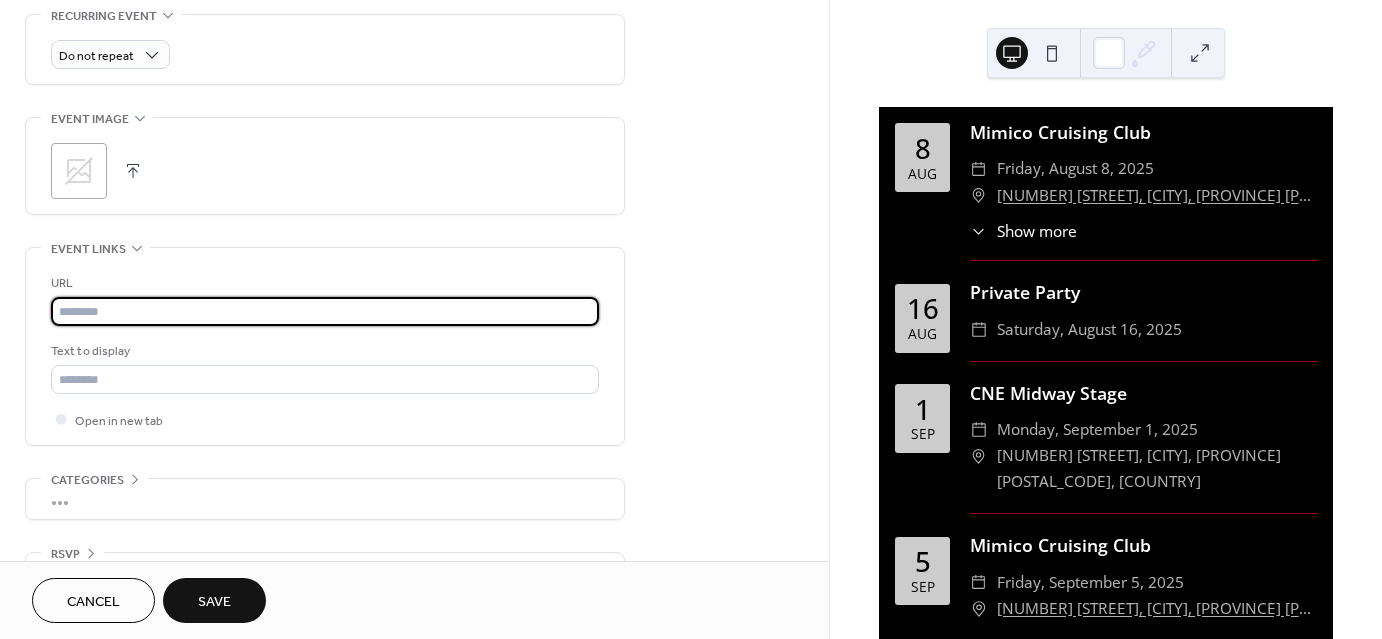 click at bounding box center (325, 311) 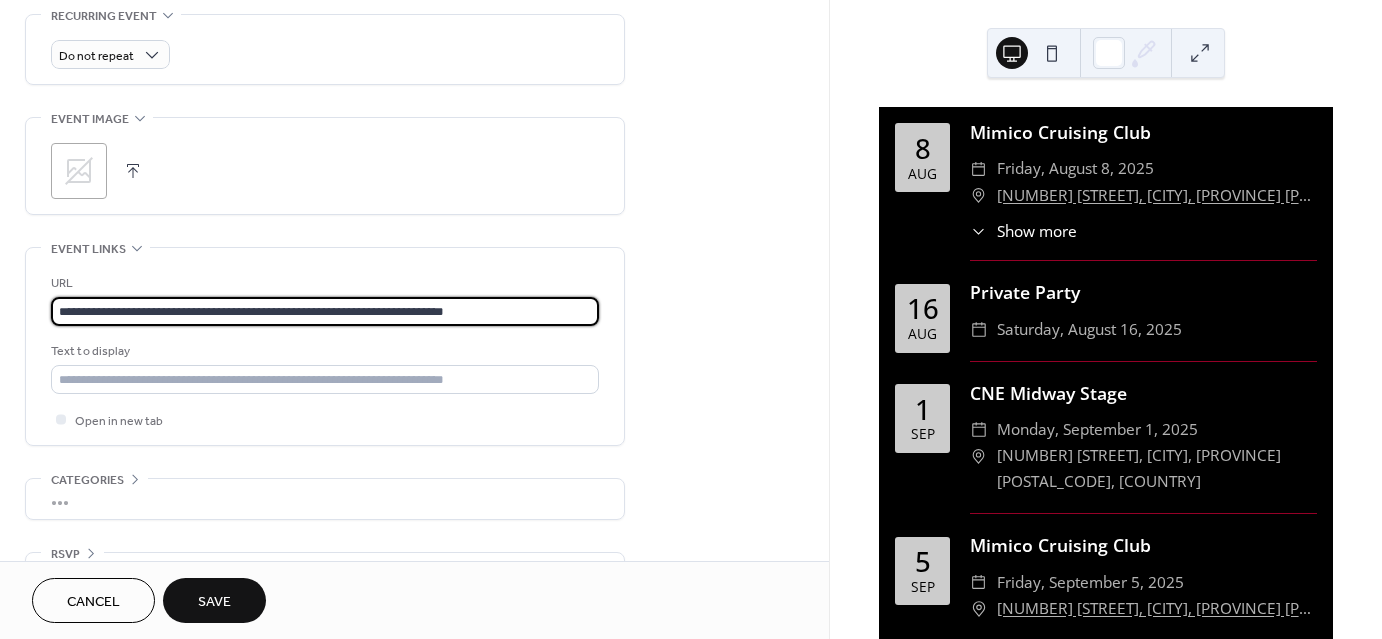 type on "**********" 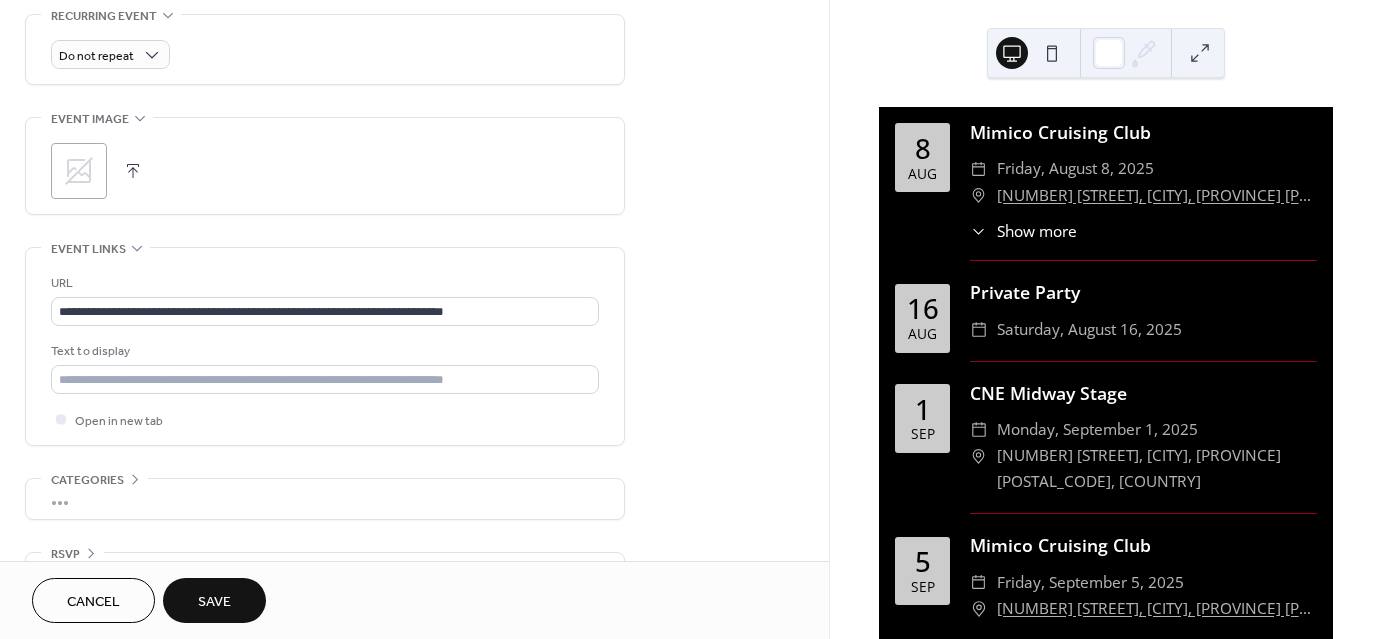 click on "Save" at bounding box center [214, 602] 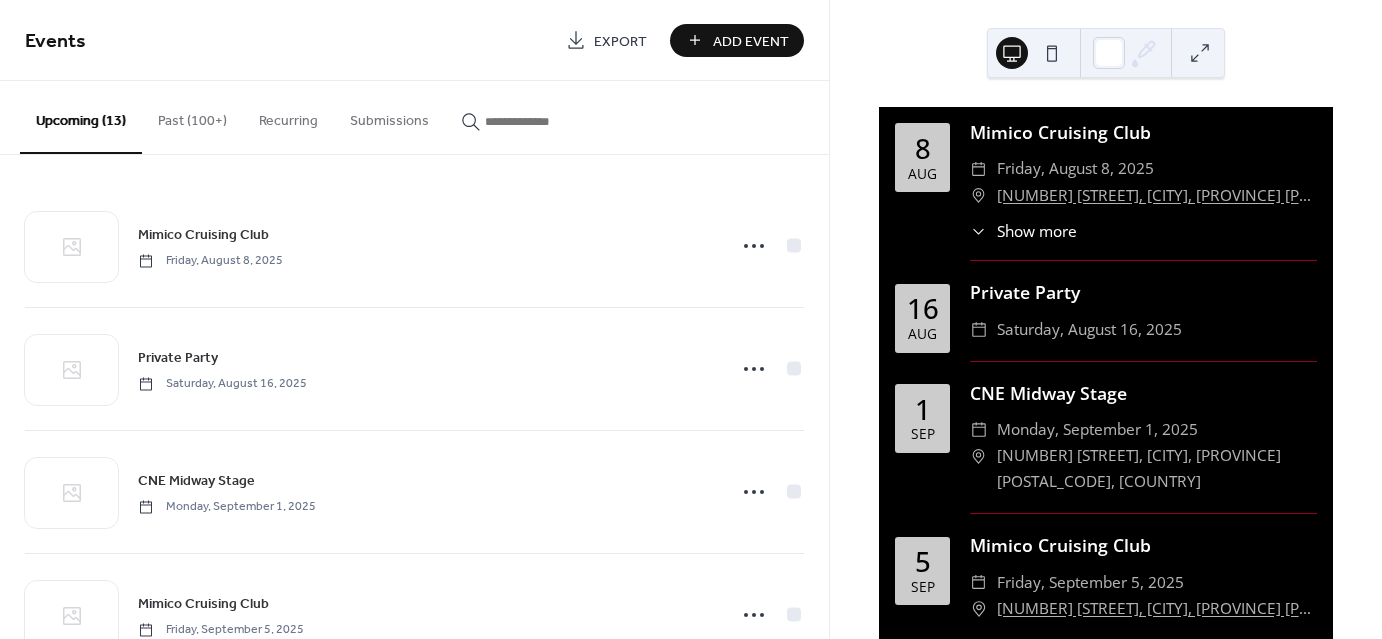 scroll, scrollTop: 0, scrollLeft: 0, axis: both 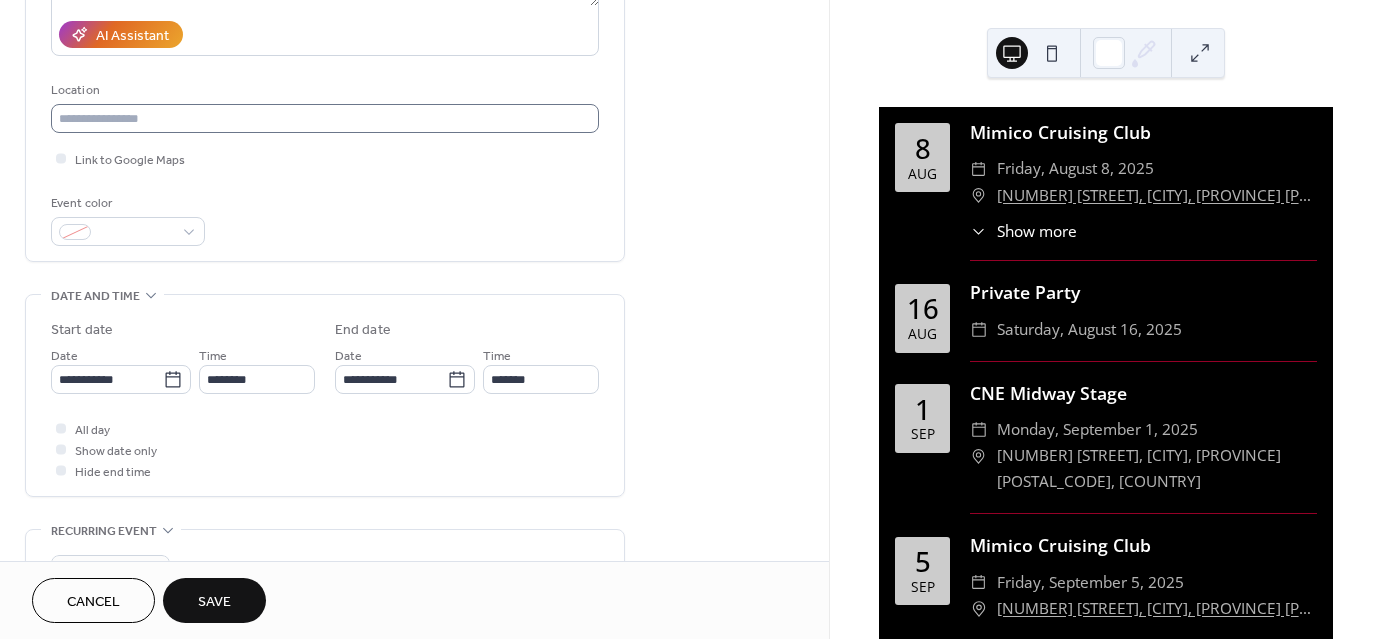 type on "**********" 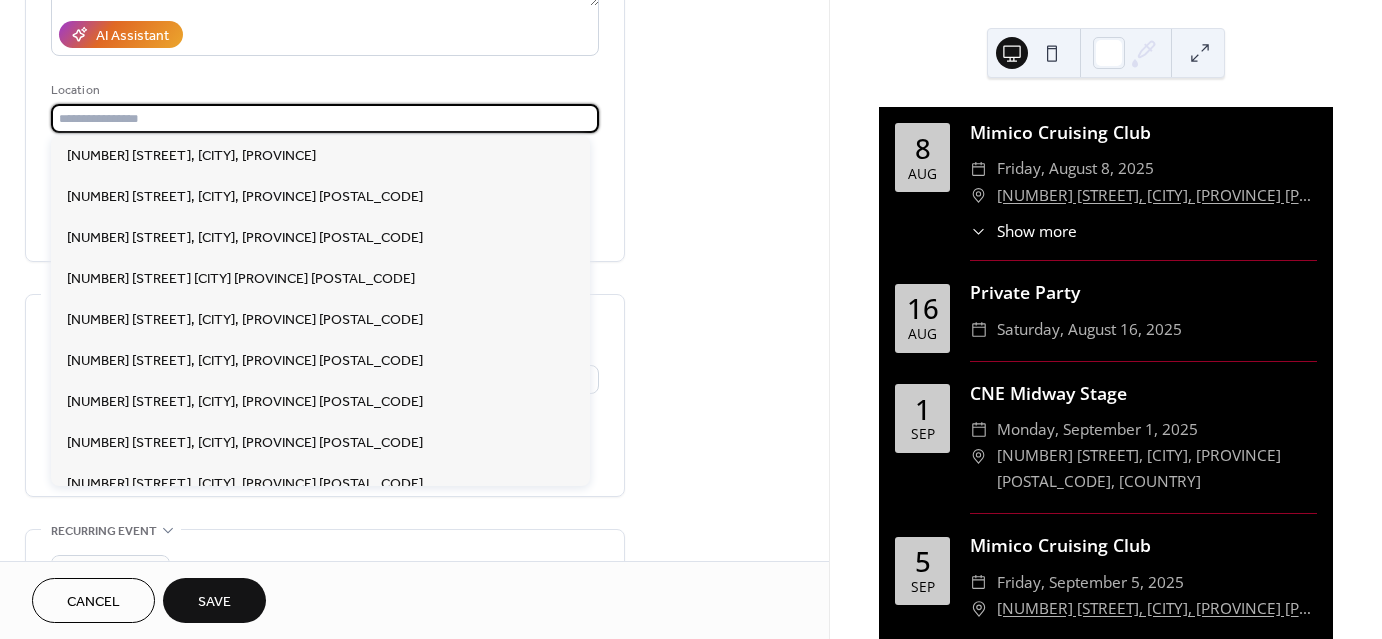 click at bounding box center (325, 118) 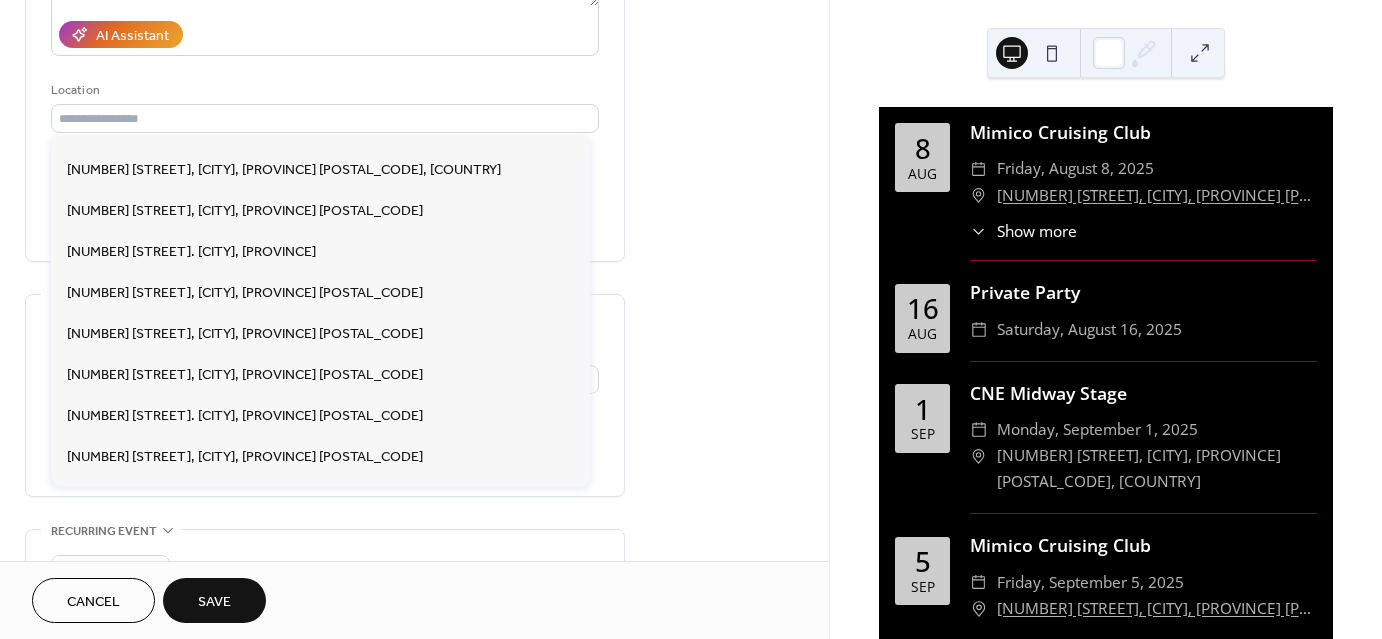 scroll, scrollTop: 647, scrollLeft: 0, axis: vertical 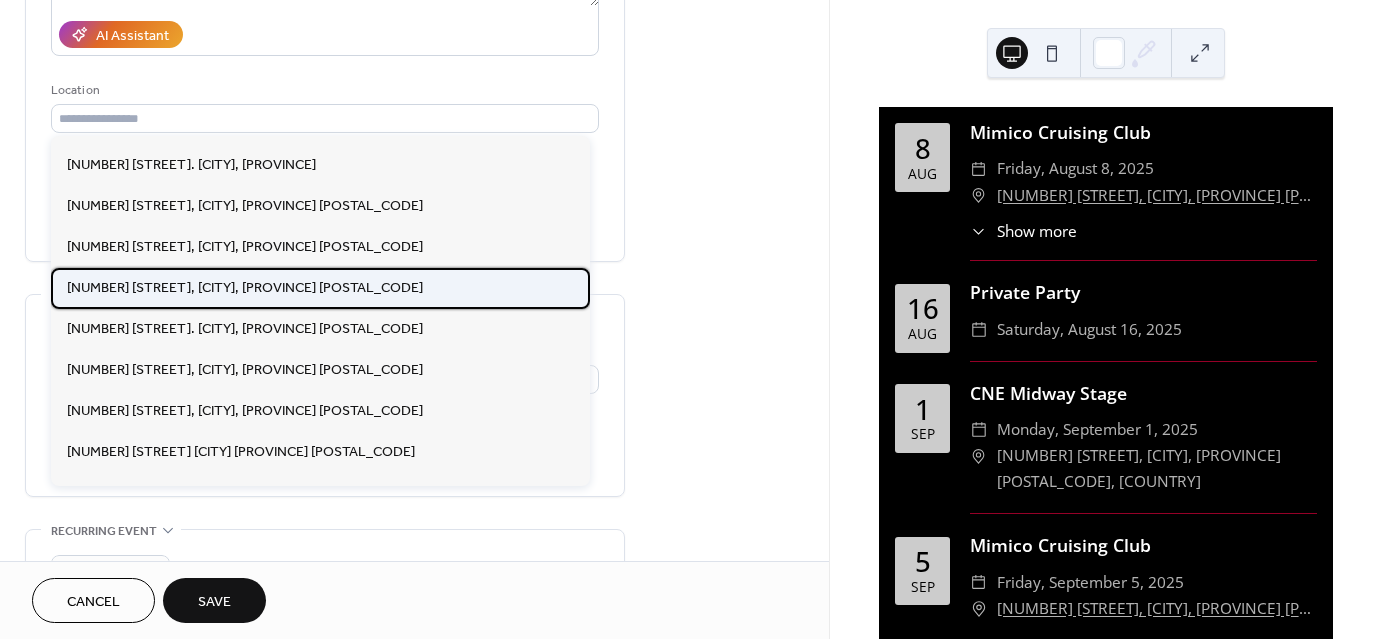 click on "[NUMBER] [STREET], [CITY], [PROVINCE] [POSTAL_CODE]" at bounding box center [245, 288] 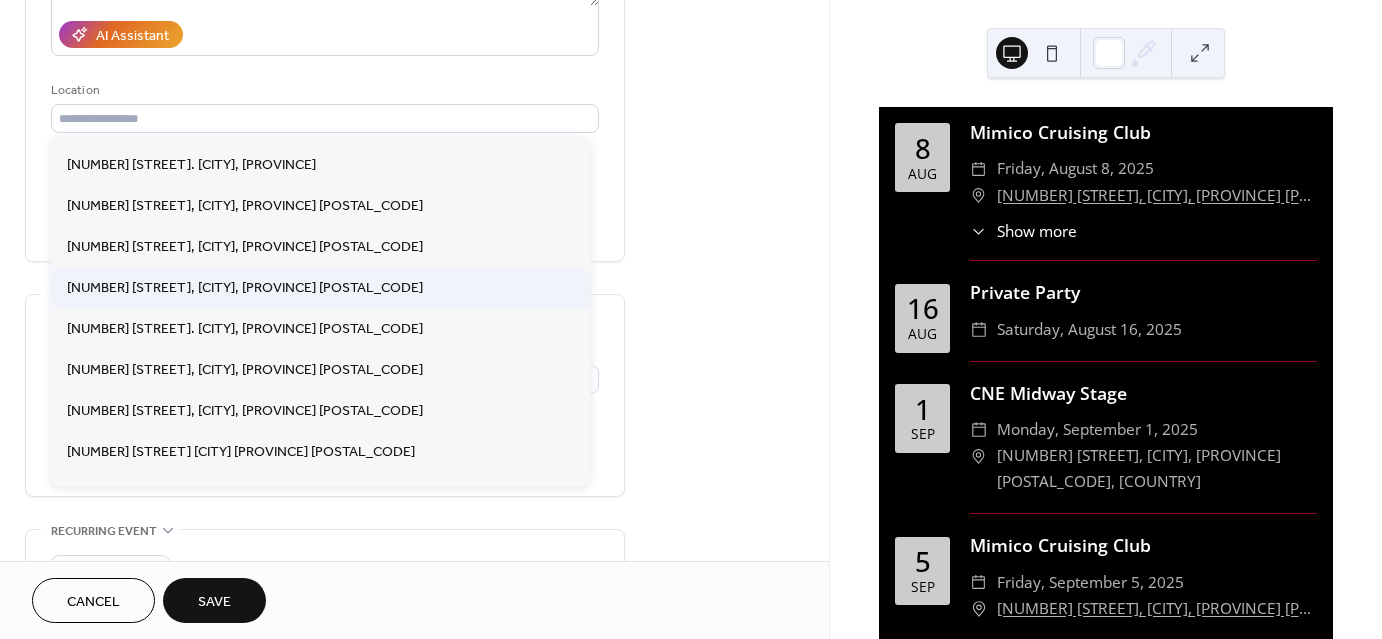 type on "**********" 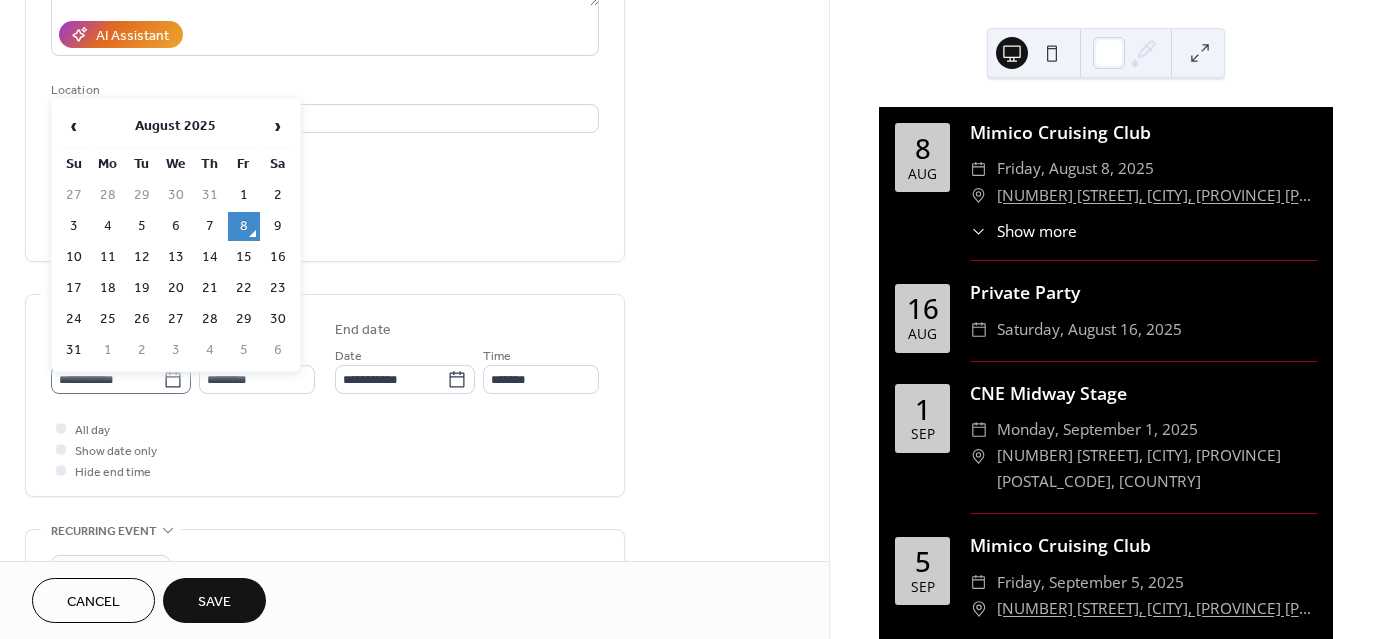 click 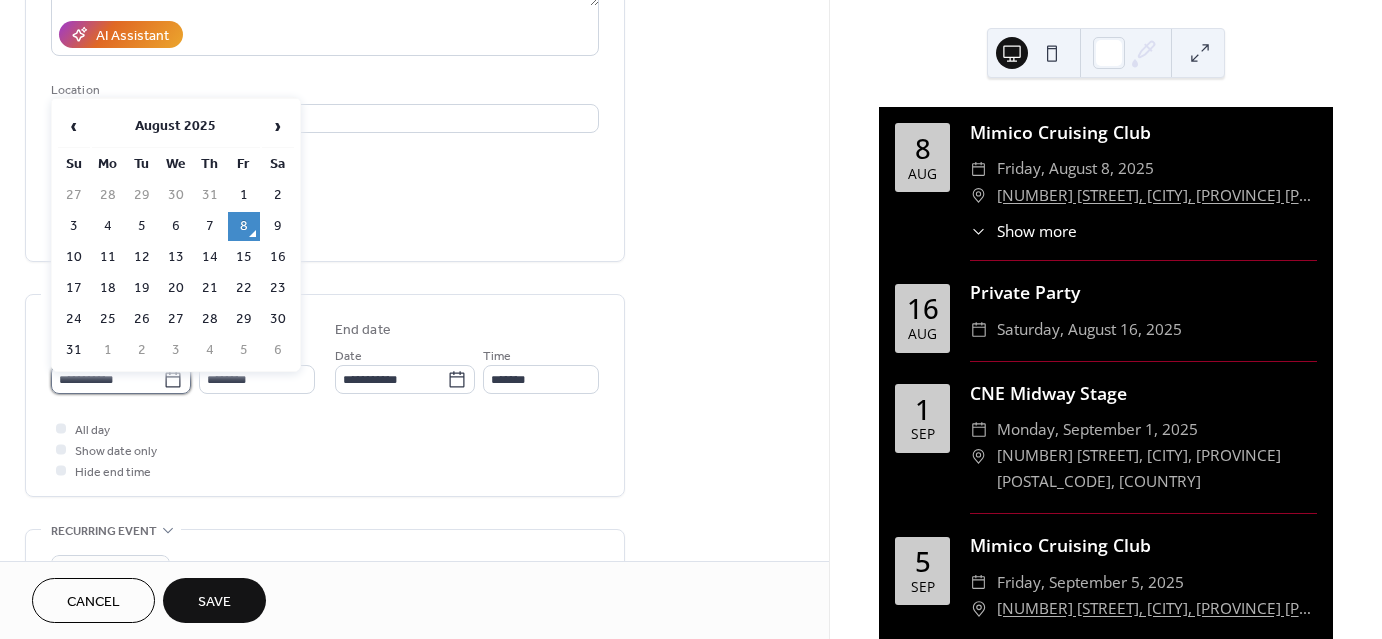 click on "**********" at bounding box center (107, 379) 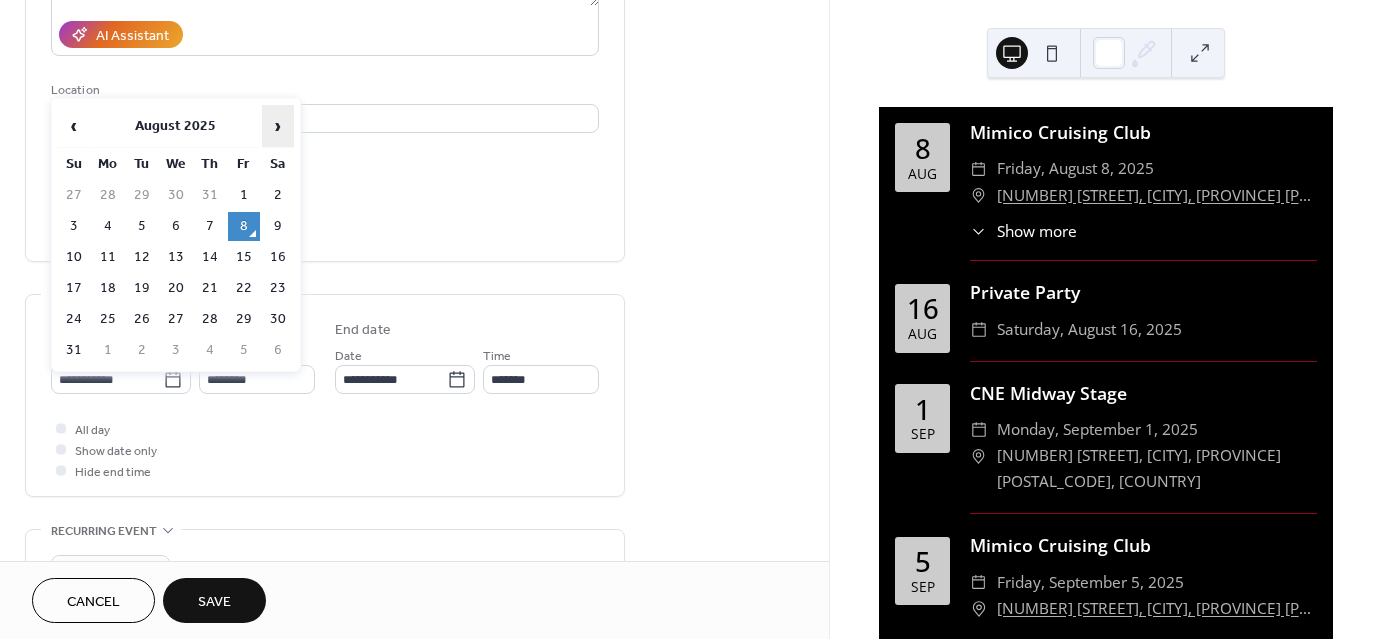 click on "›" at bounding box center (278, 126) 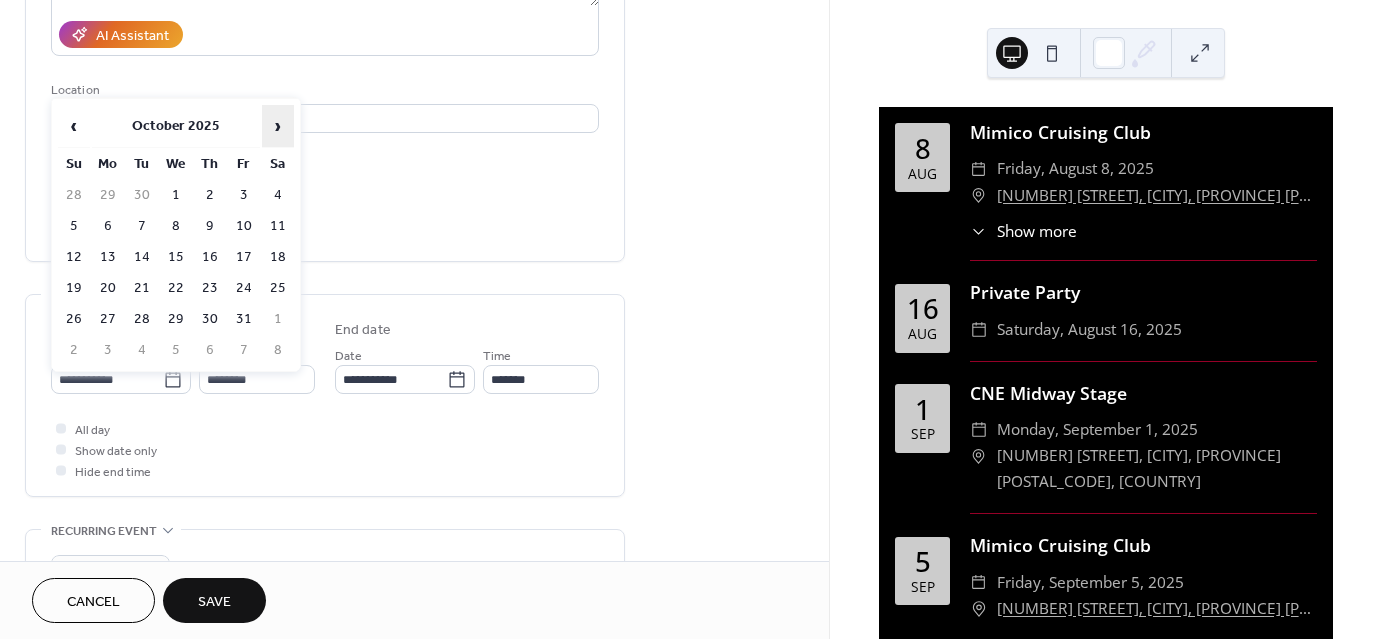click on "›" at bounding box center [278, 126] 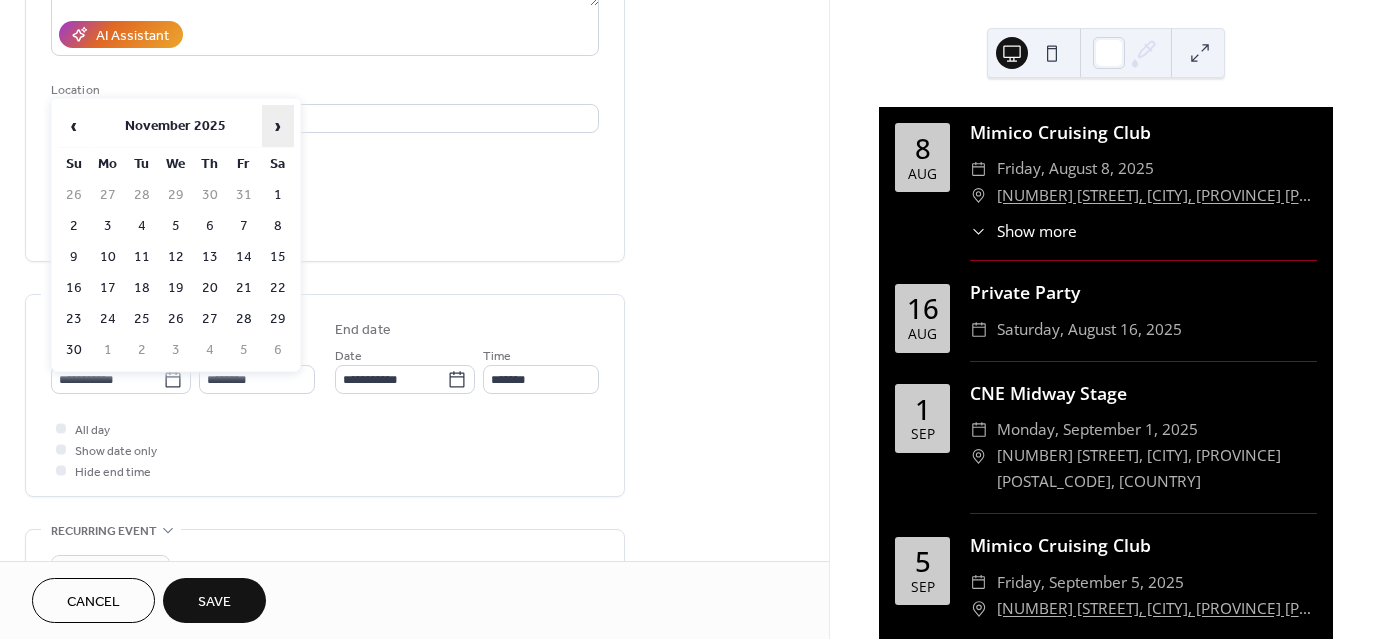 click on "›" at bounding box center (278, 126) 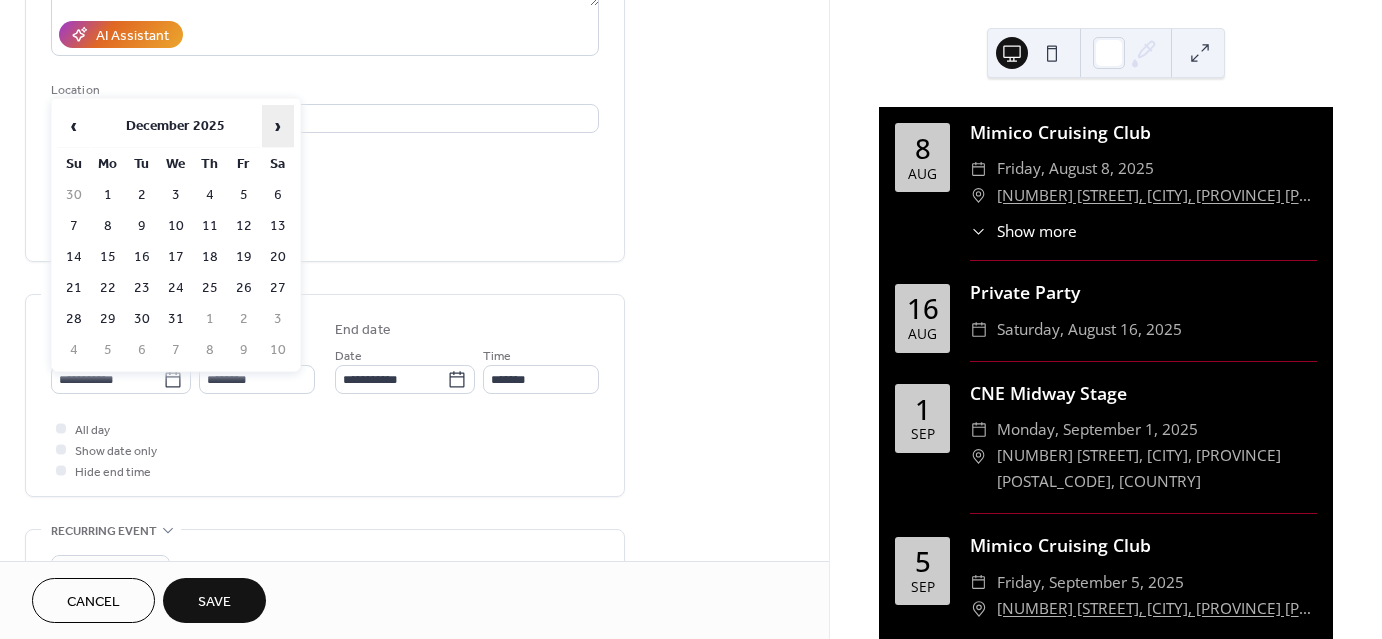 click on "›" at bounding box center [278, 126] 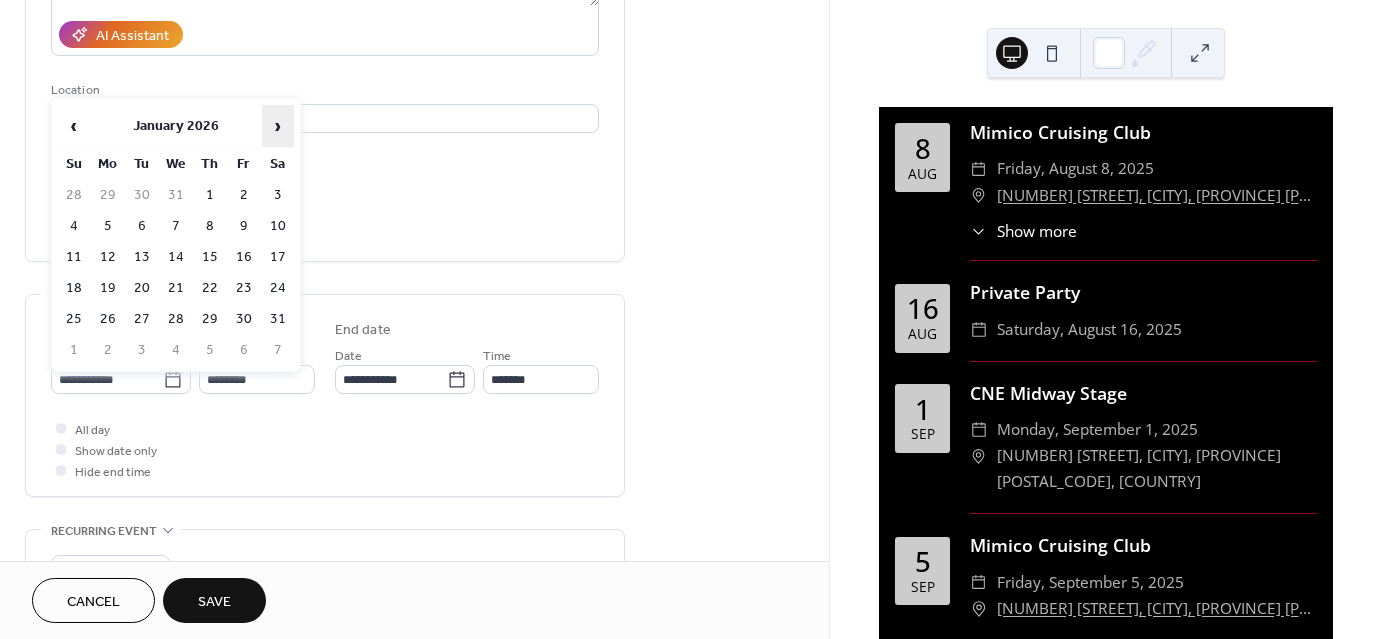 click on "›" at bounding box center (278, 126) 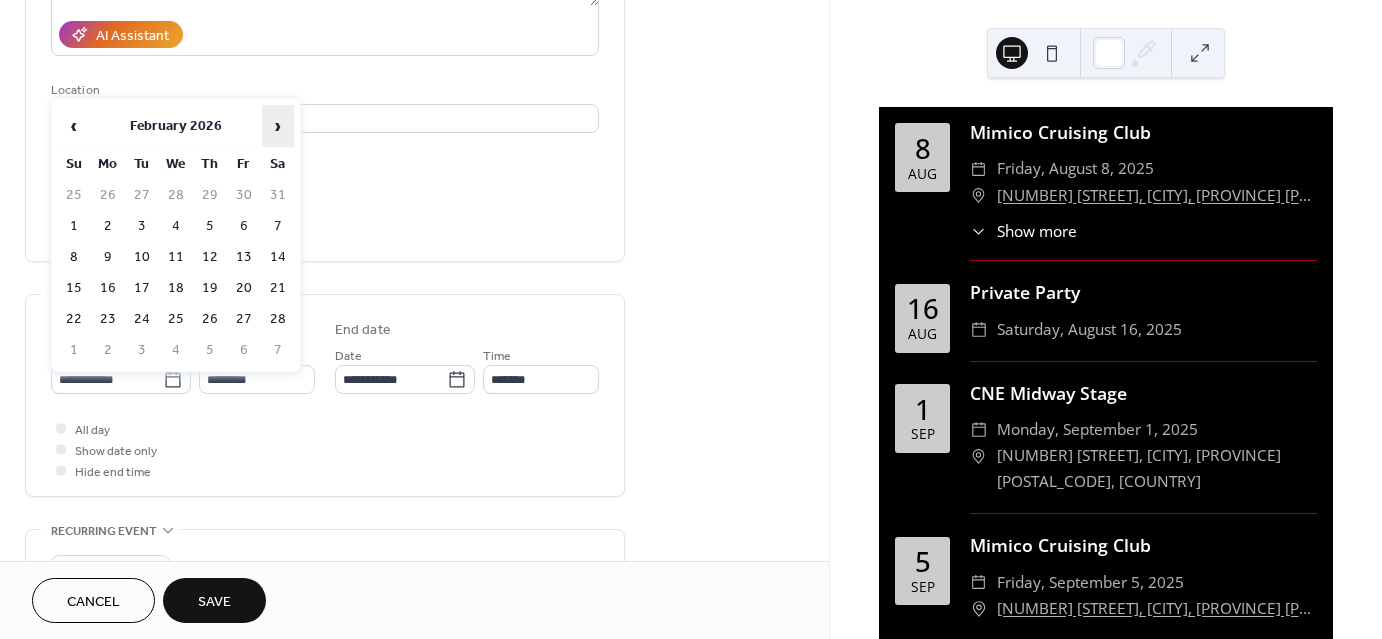 click on "›" at bounding box center [278, 126] 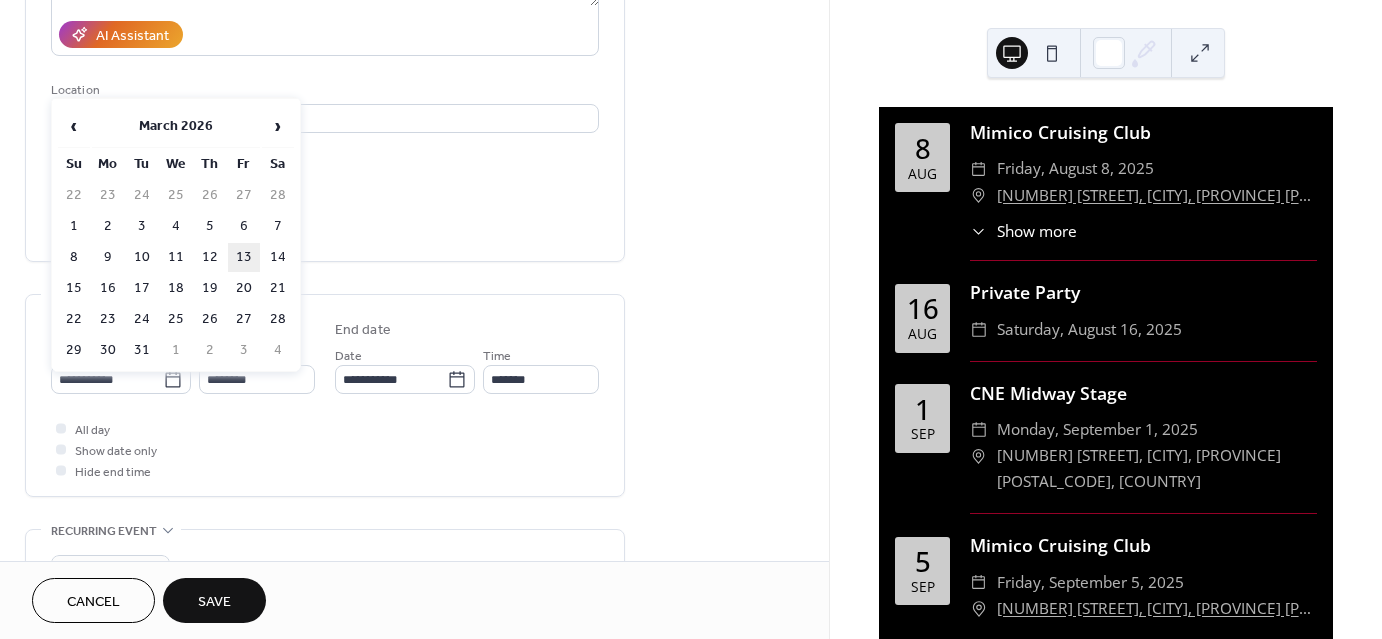 click on "13" at bounding box center (244, 257) 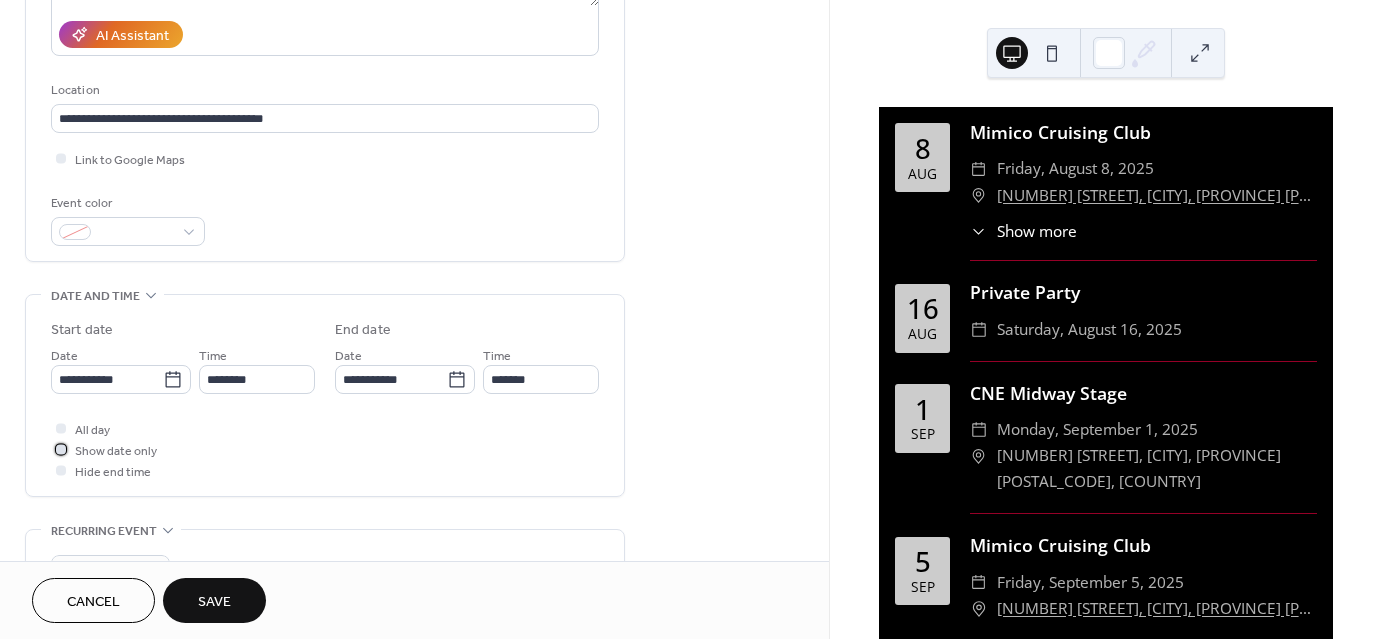 click at bounding box center [61, 449] 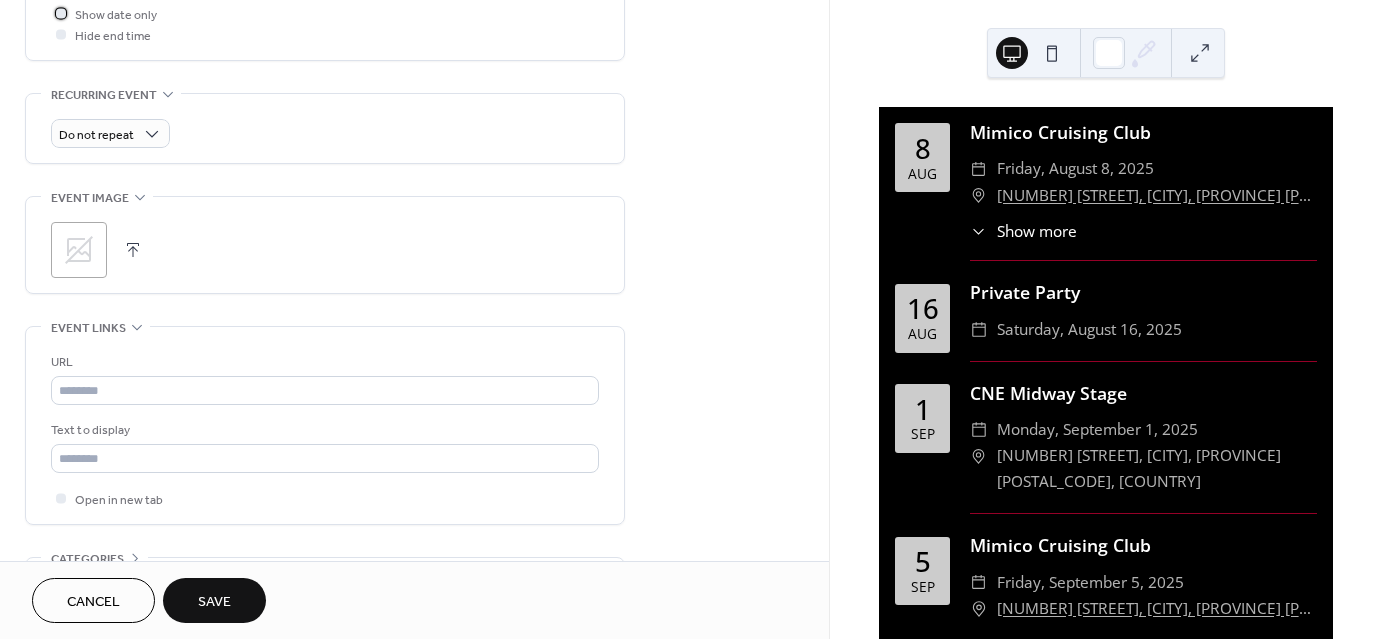 scroll, scrollTop: 800, scrollLeft: 0, axis: vertical 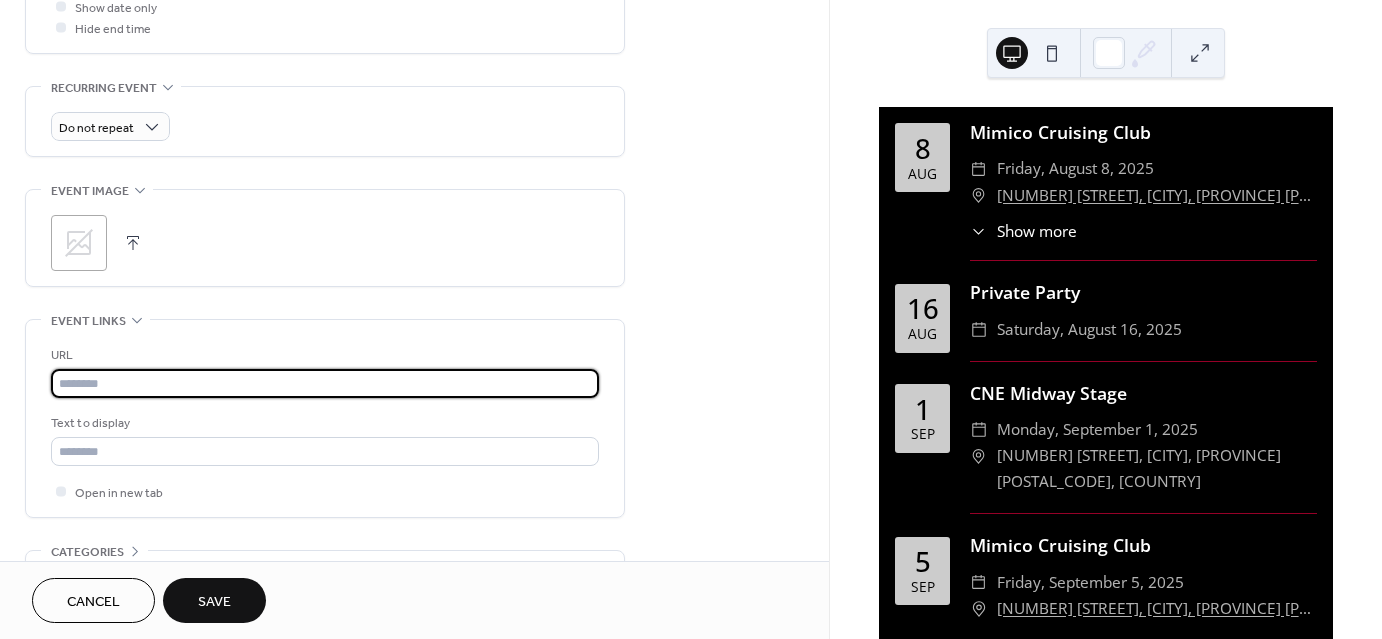 click at bounding box center (325, 383) 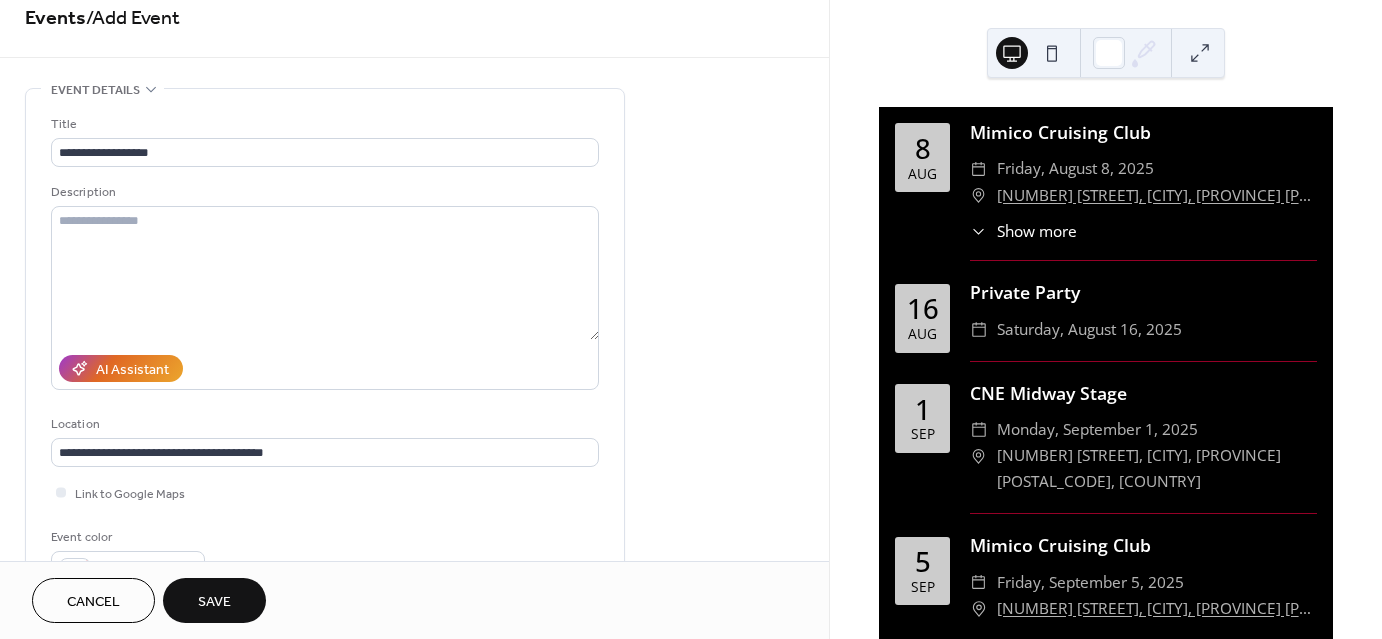scroll, scrollTop: 19, scrollLeft: 0, axis: vertical 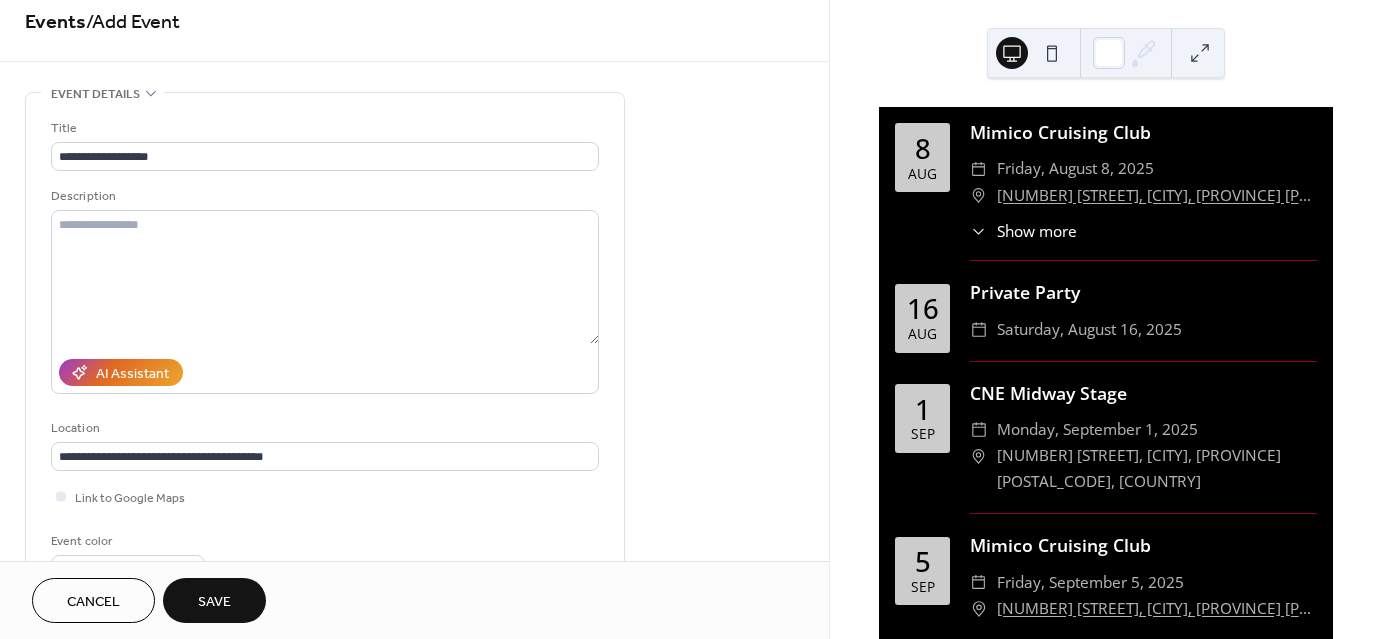 type on "**********" 